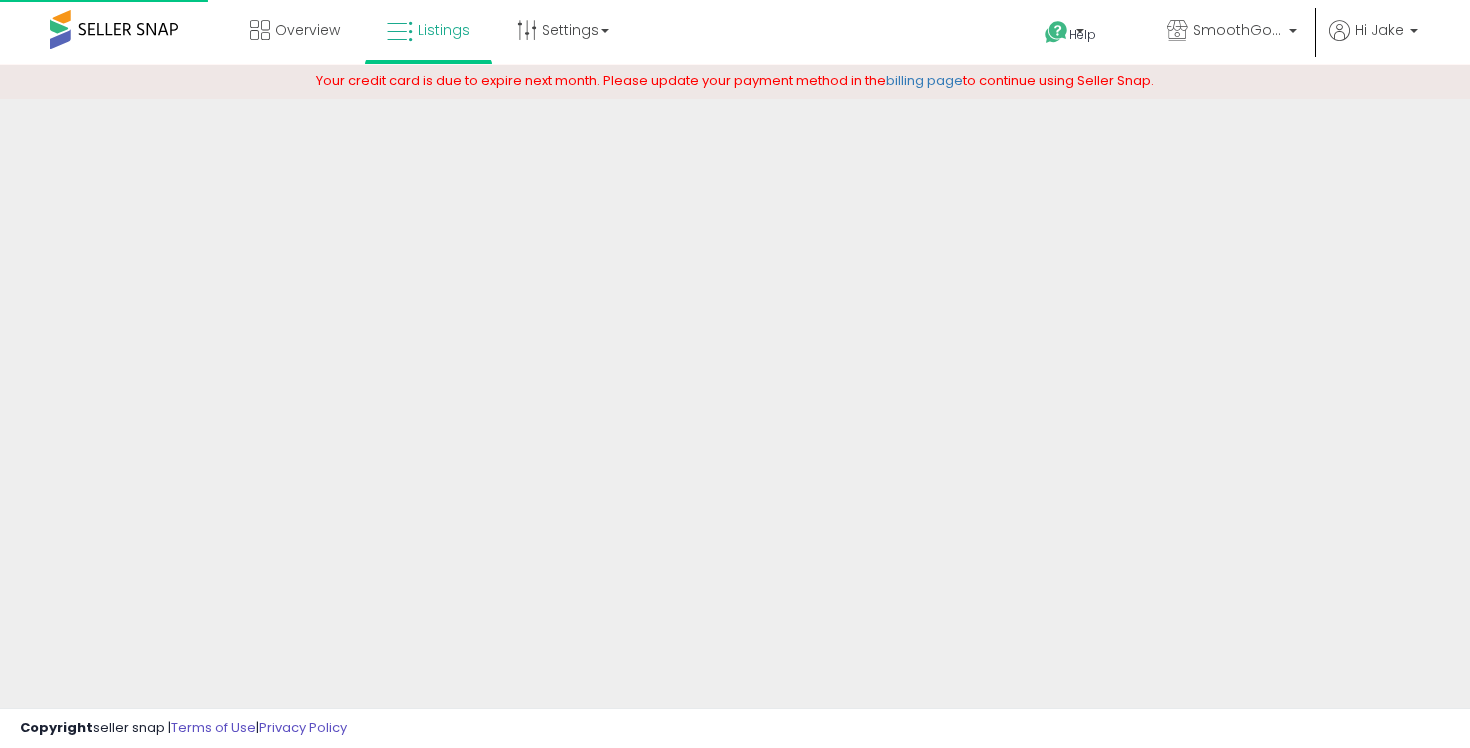 scroll, scrollTop: 0, scrollLeft: 0, axis: both 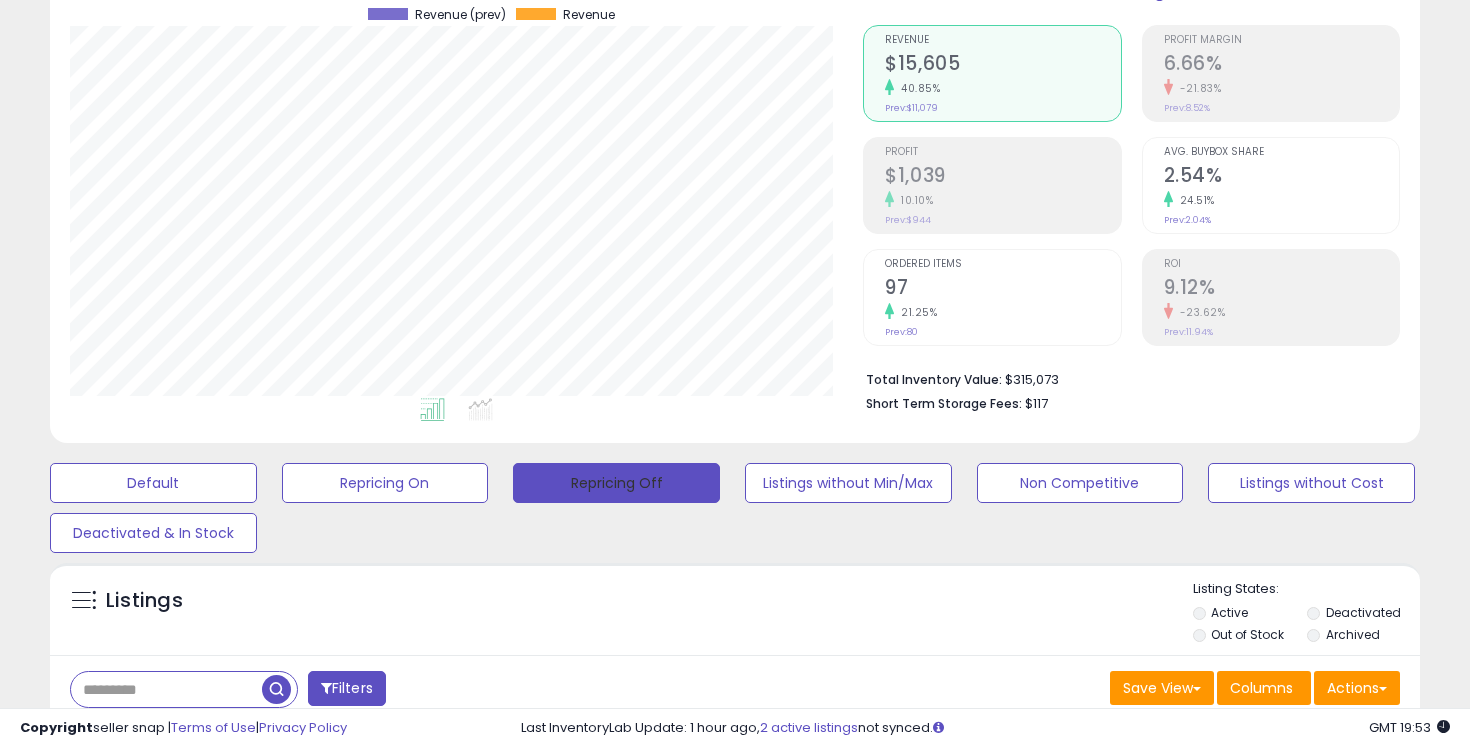 click on "Repricing Off" at bounding box center [616, 483] 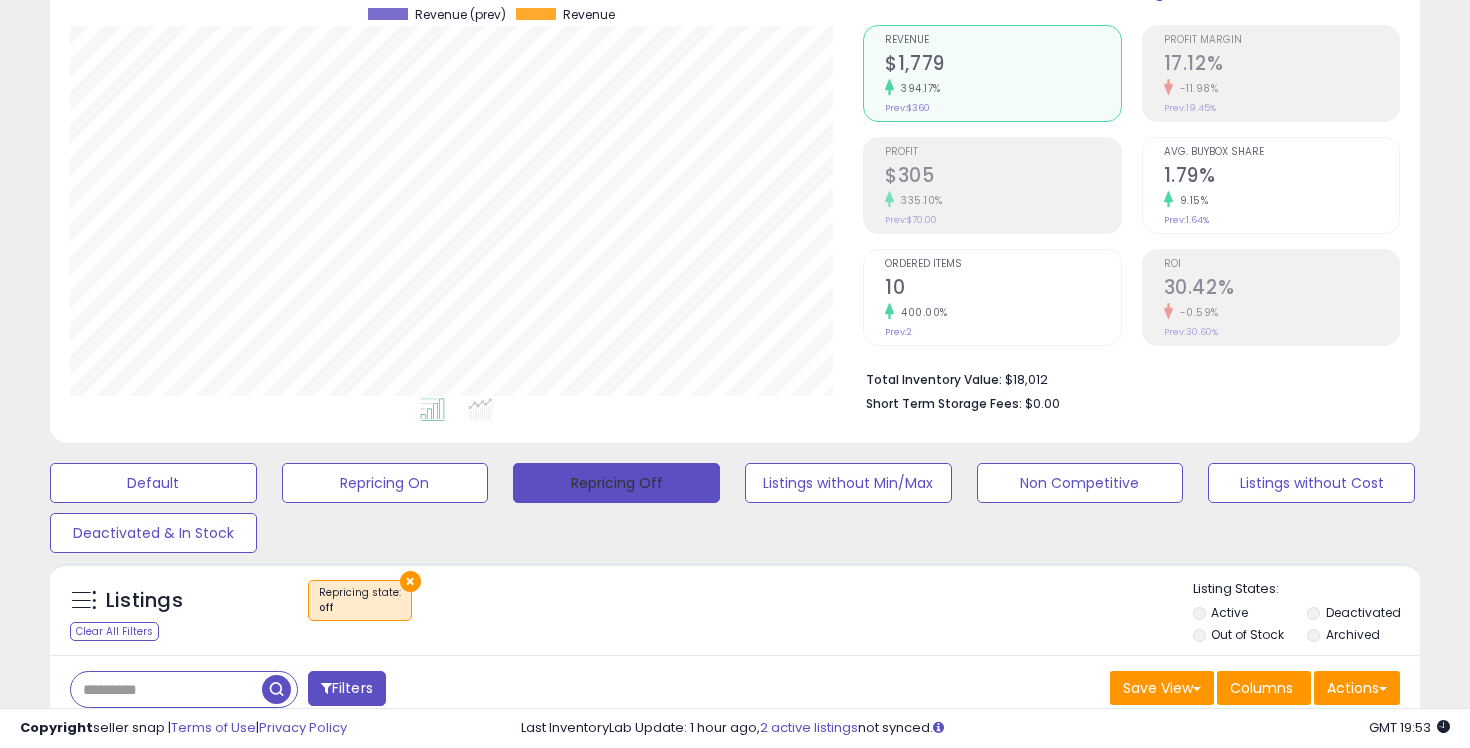scroll, scrollTop: 999590, scrollLeft: 999206, axis: both 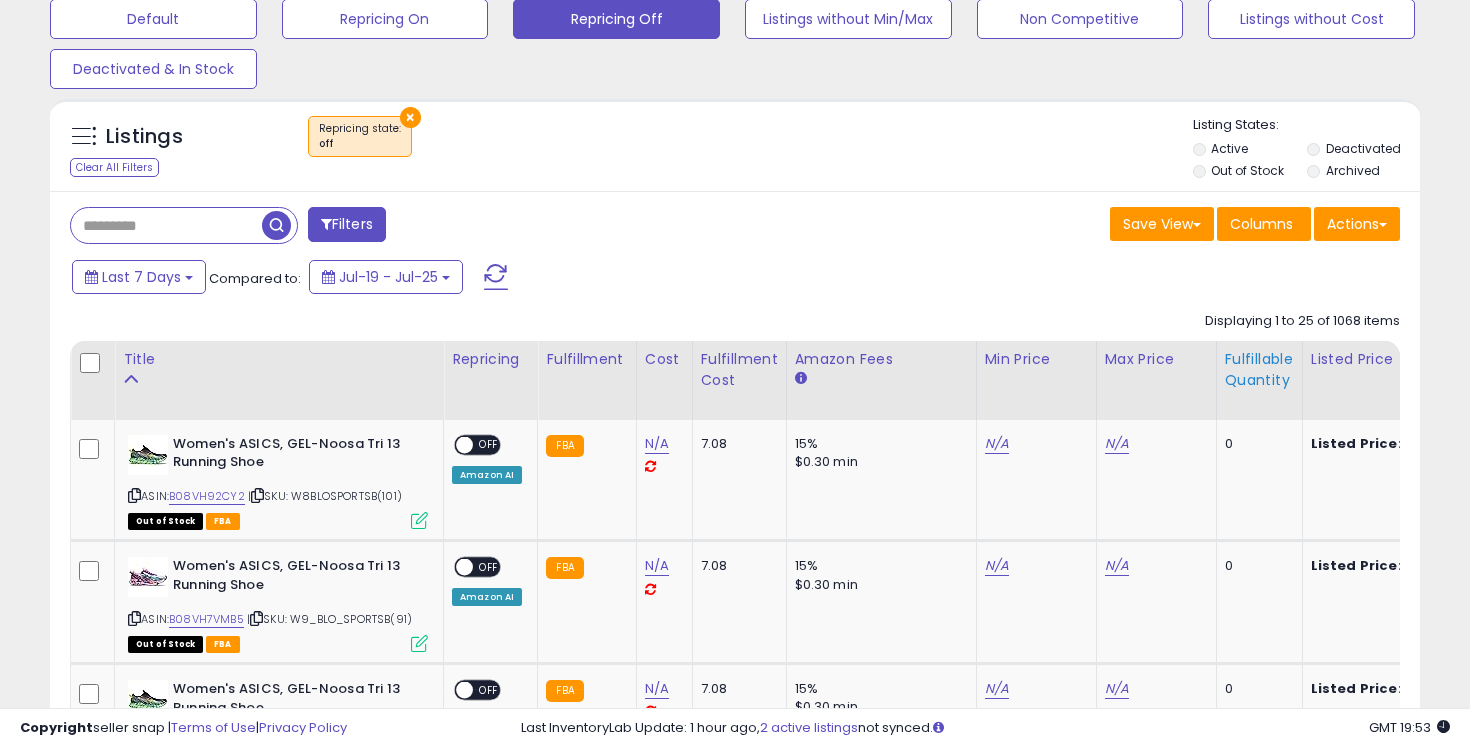 click on "Fulfillable Quantity" at bounding box center (1259, 370) 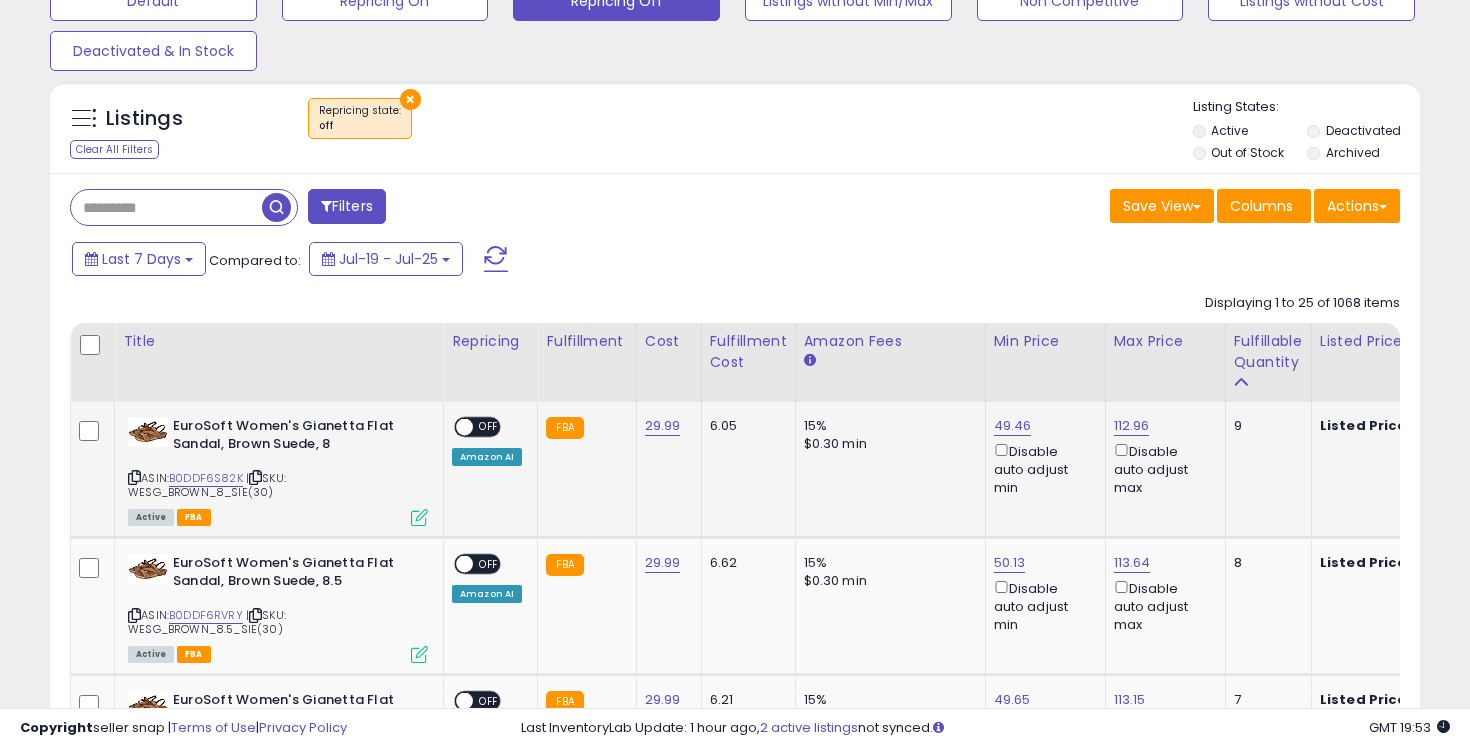 scroll, scrollTop: 678, scrollLeft: 0, axis: vertical 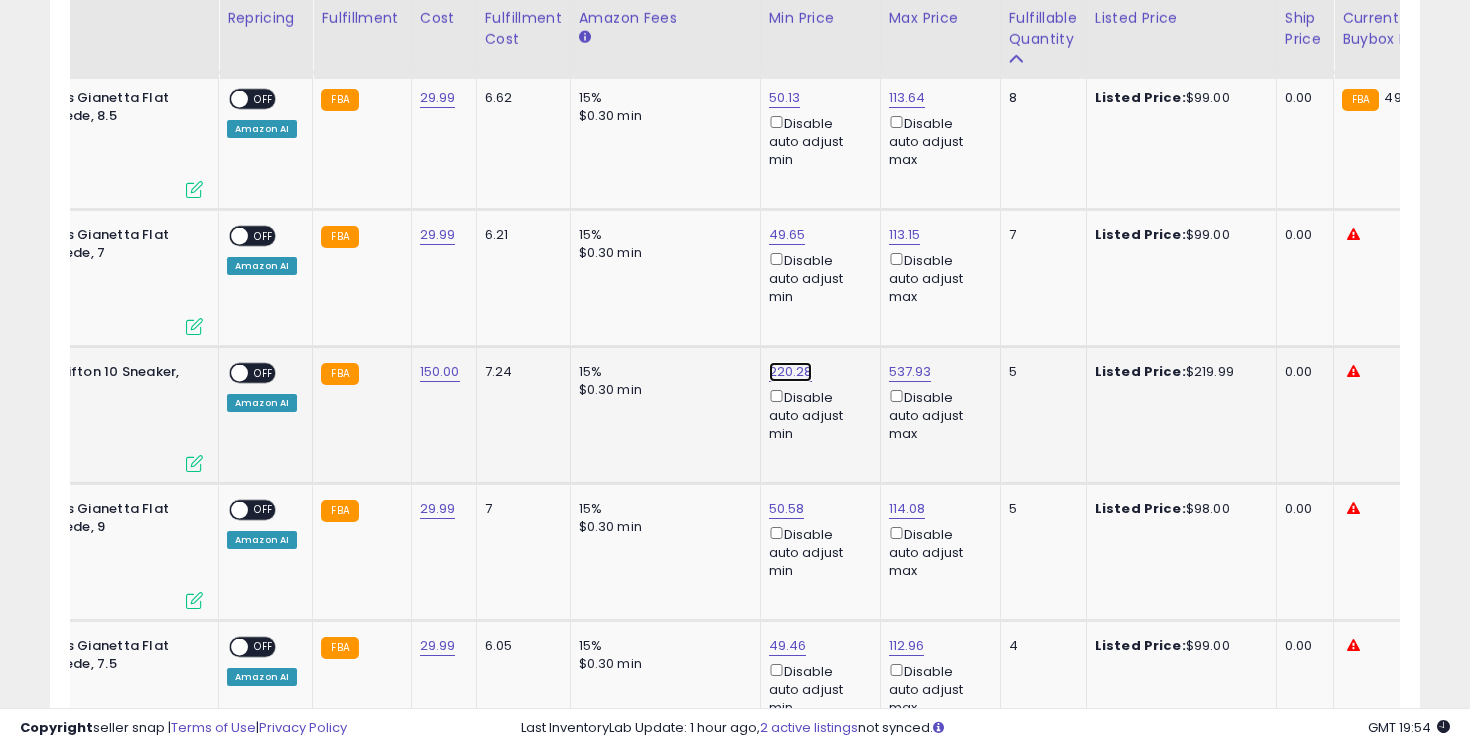 click on "220.28" at bounding box center (788, -39) 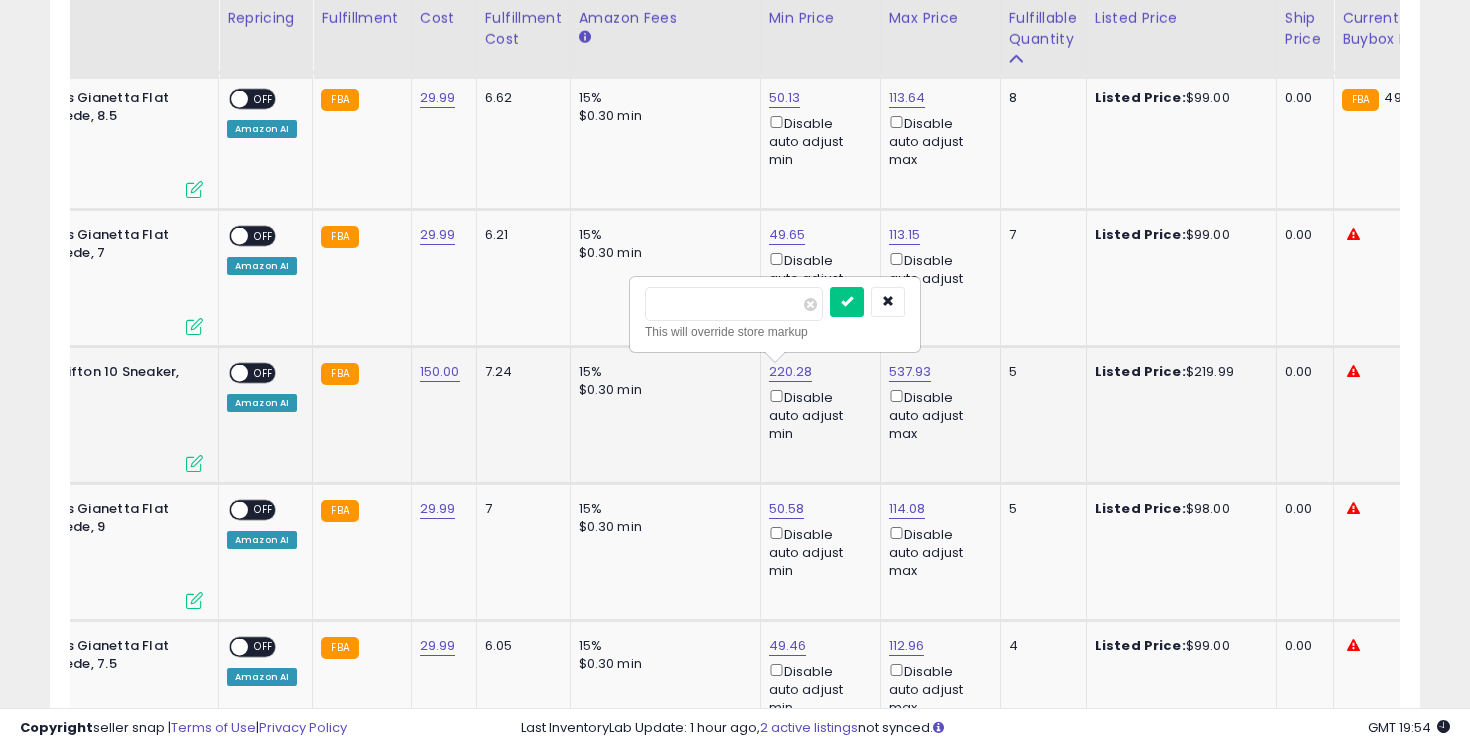 drag, startPoint x: 714, startPoint y: 307, endPoint x: 669, endPoint y: 305, distance: 45.044422 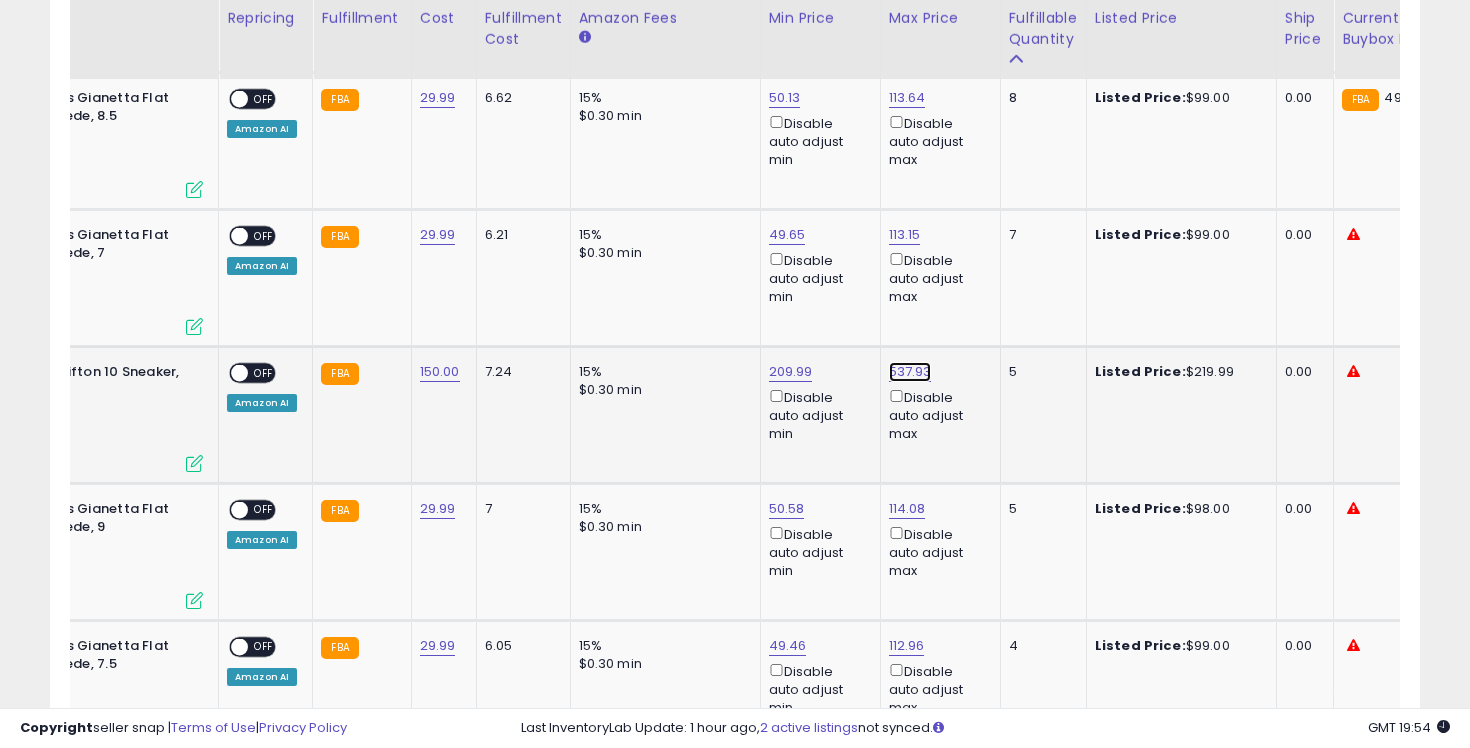 click on "537.93" at bounding box center [907, -39] 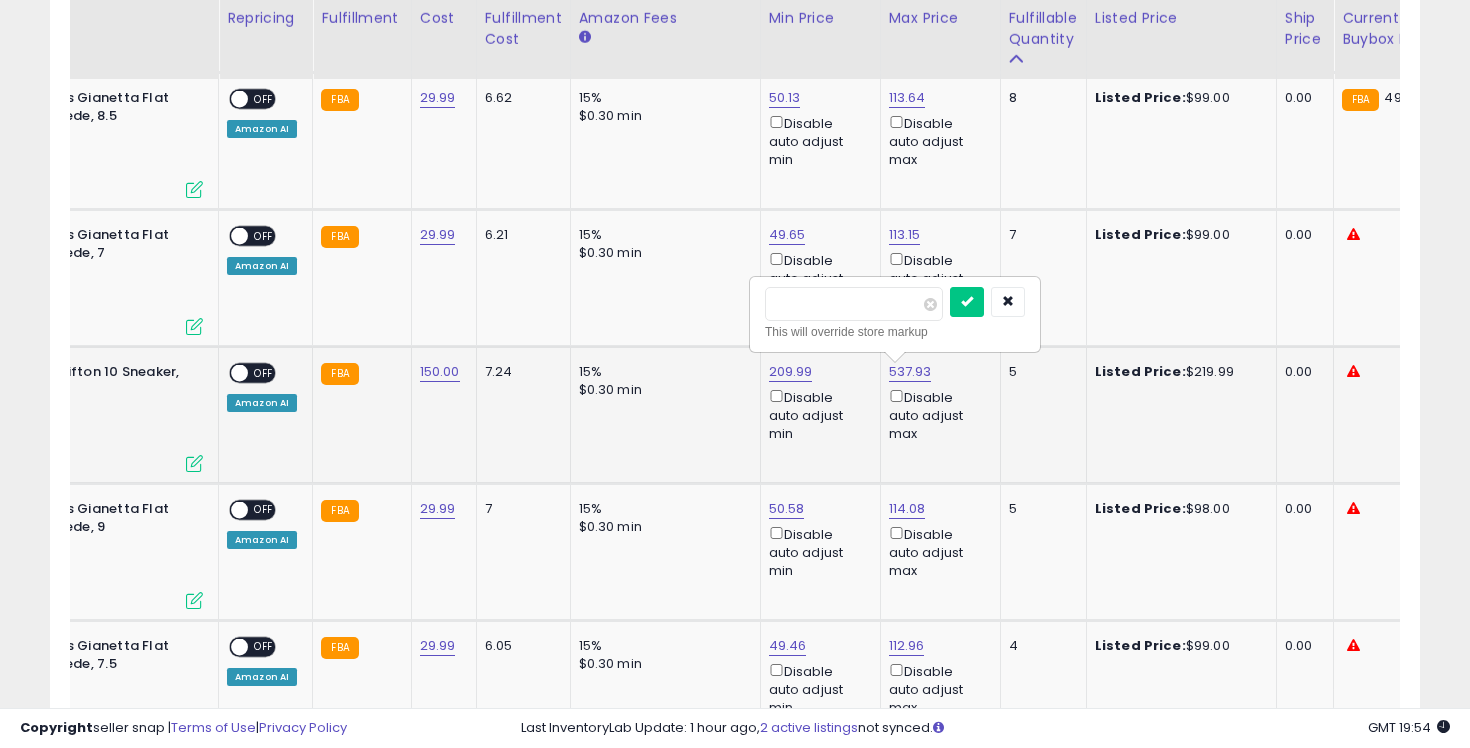drag, startPoint x: 845, startPoint y: 305, endPoint x: 779, endPoint y: 304, distance: 66.007576 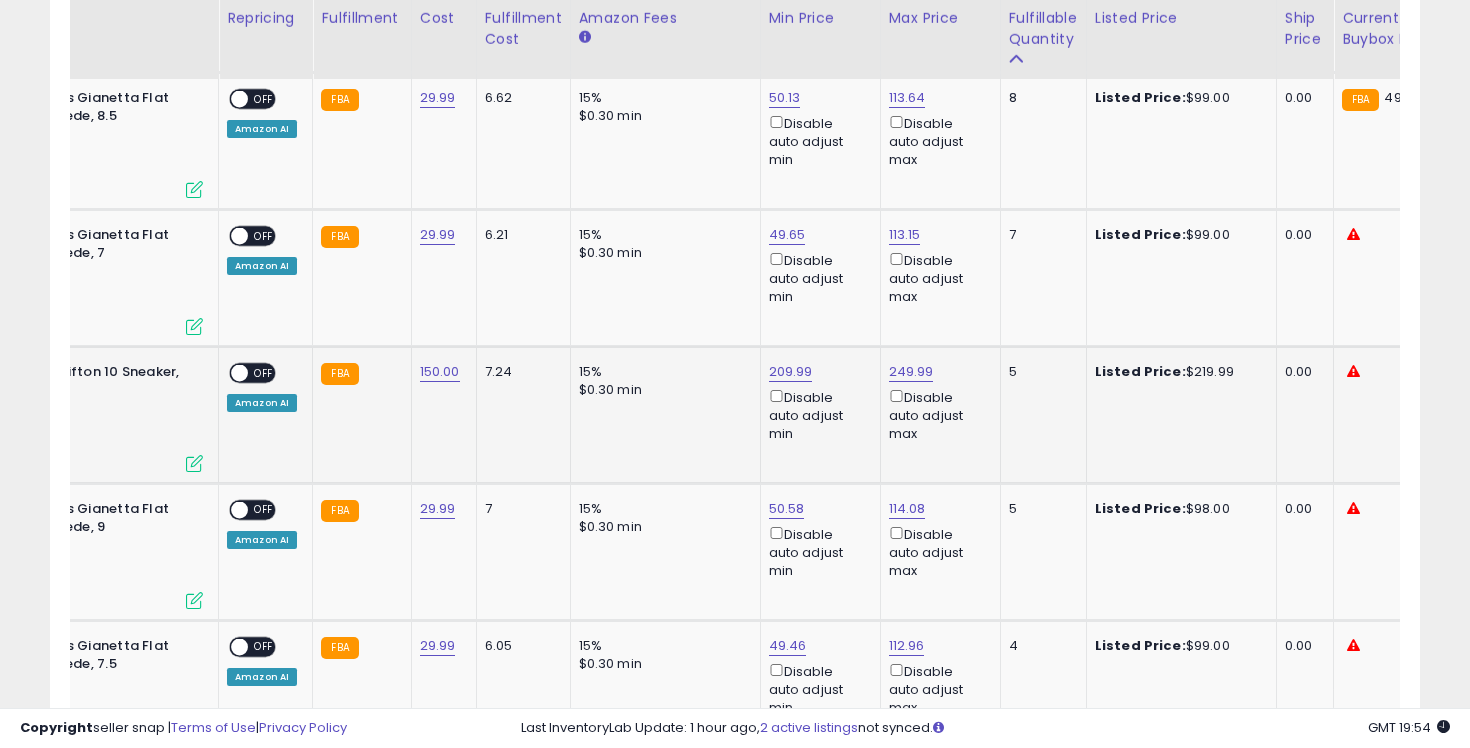 scroll 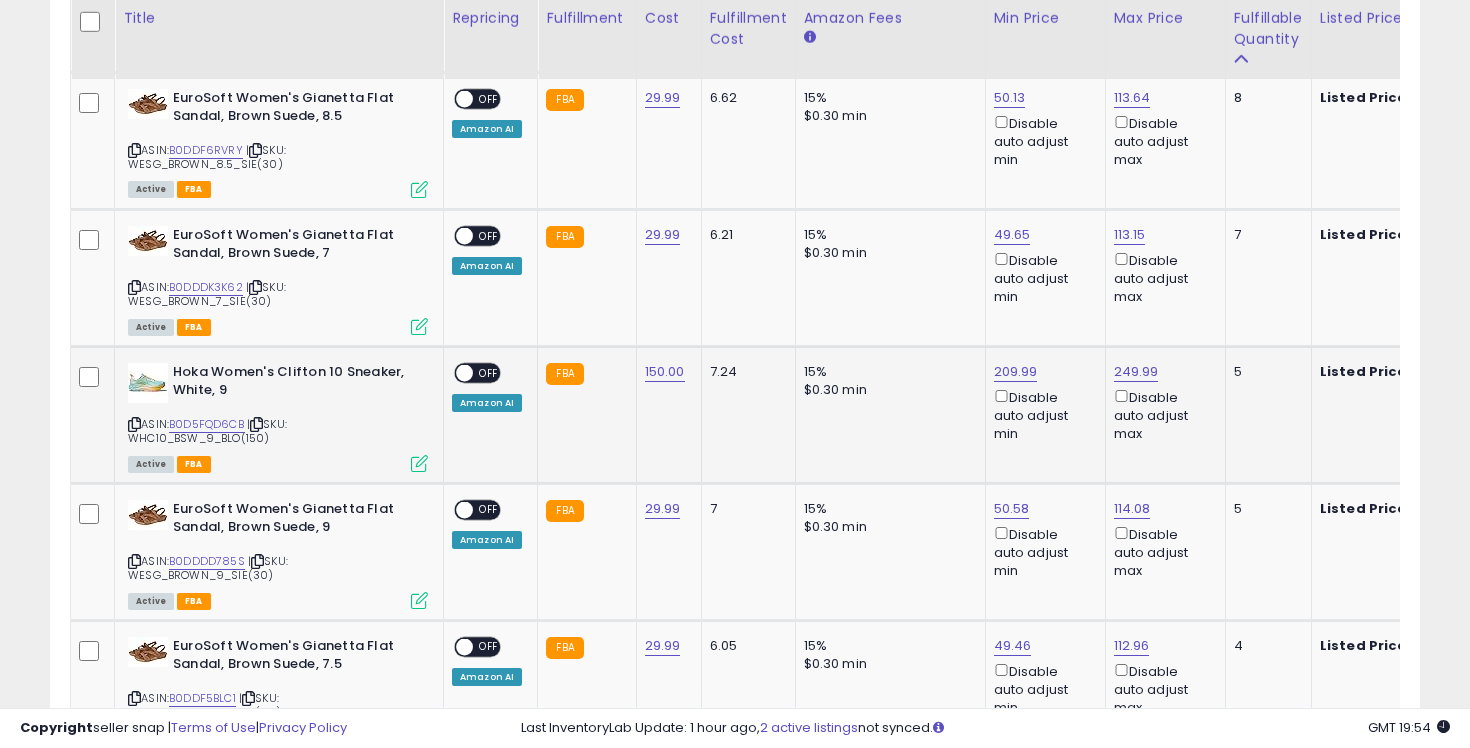 click at bounding box center (464, 372) 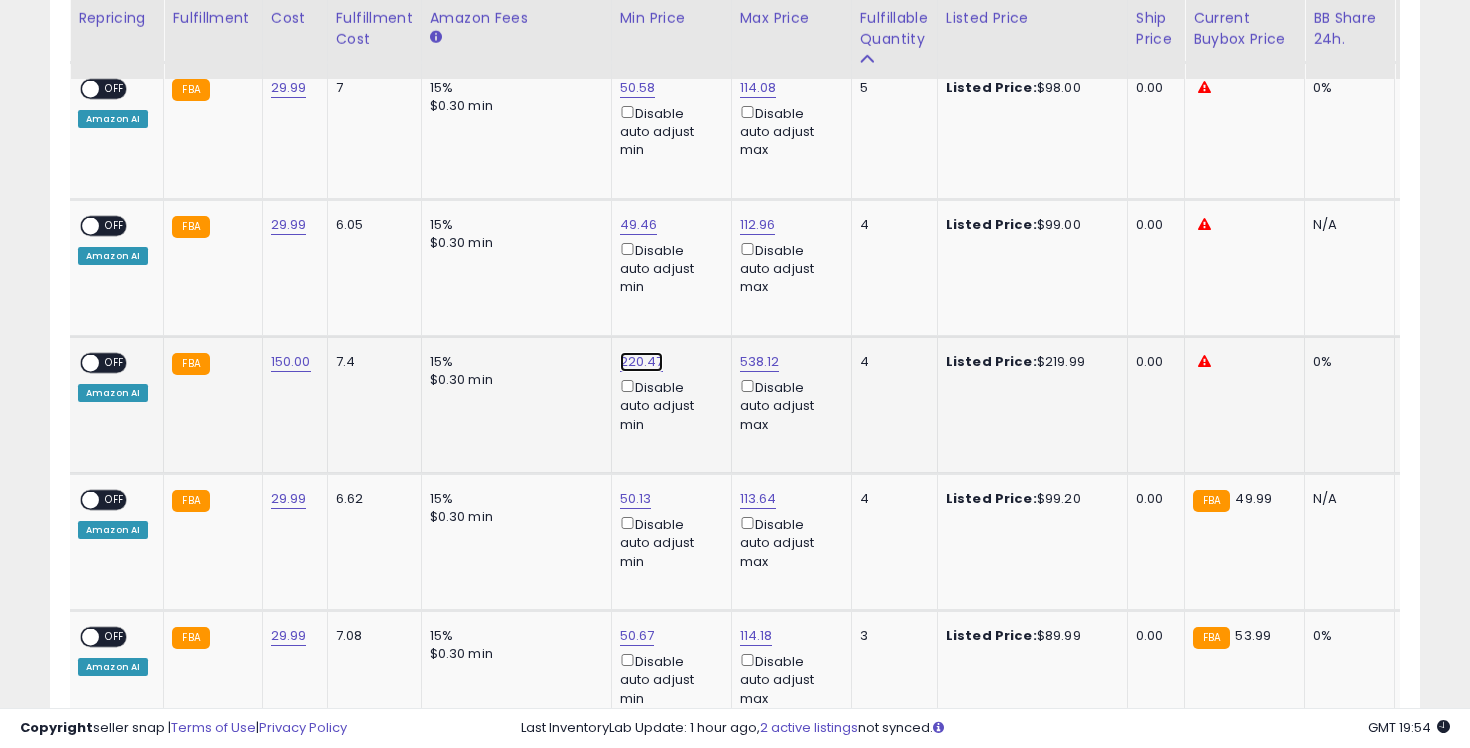 click on "220.47" at bounding box center (639, -460) 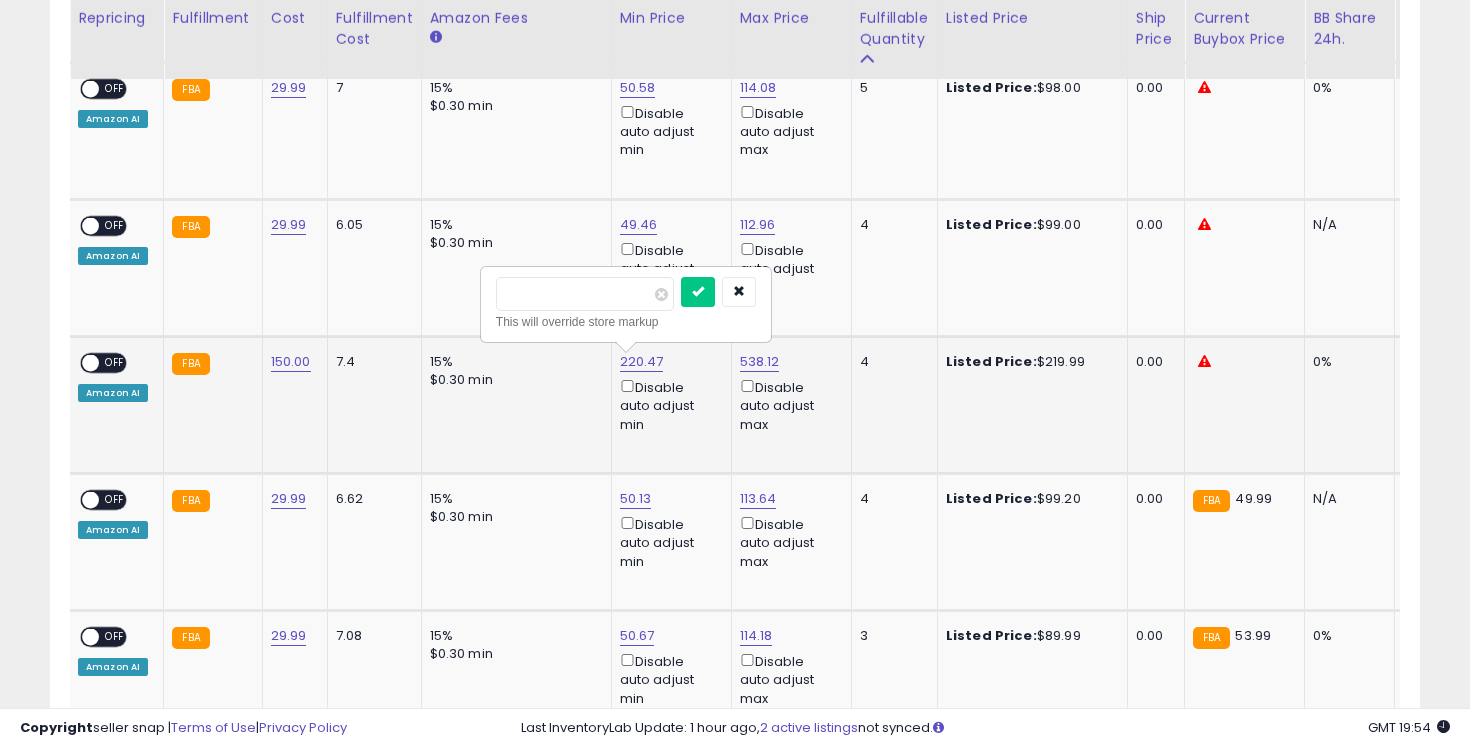 drag, startPoint x: 567, startPoint y: 298, endPoint x: 520, endPoint y: 295, distance: 47.095646 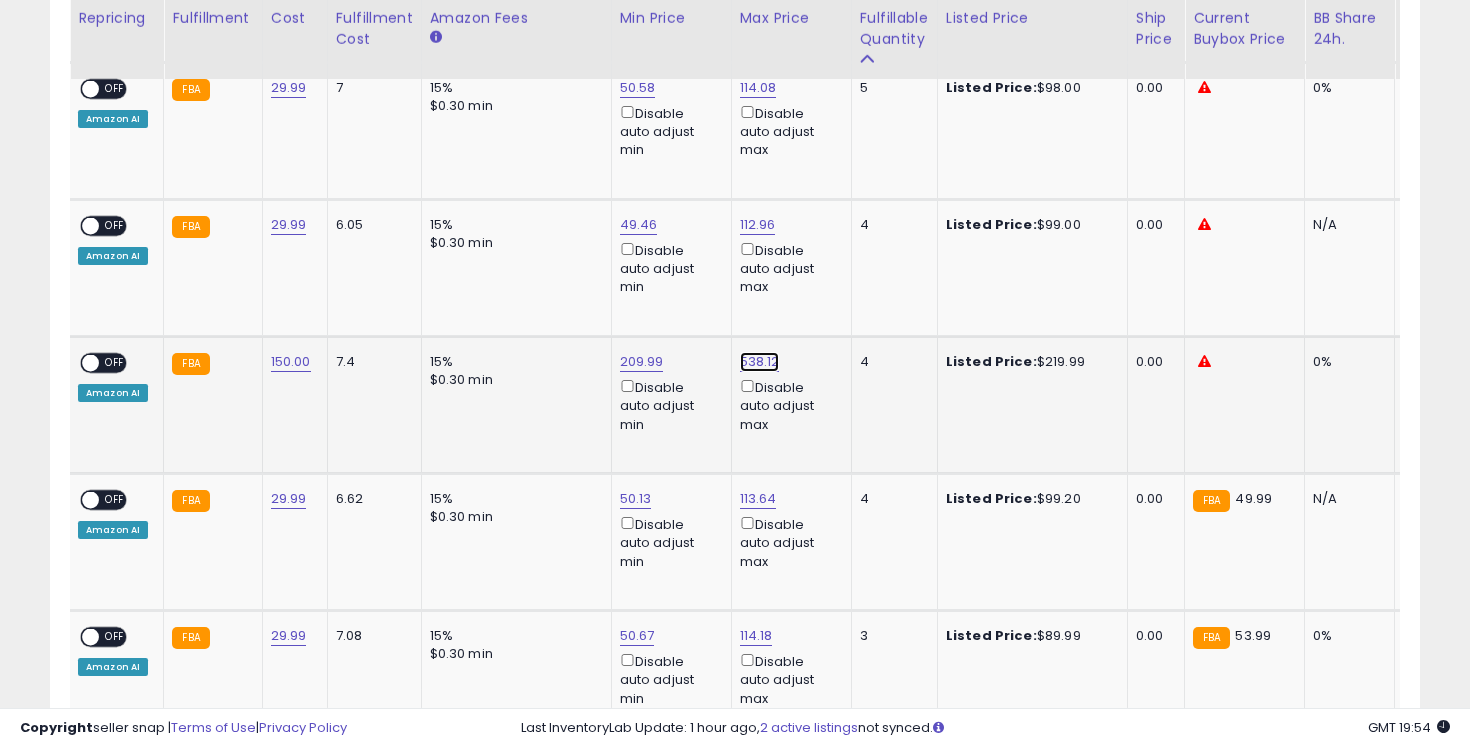 click on "538.12" at bounding box center [758, -460] 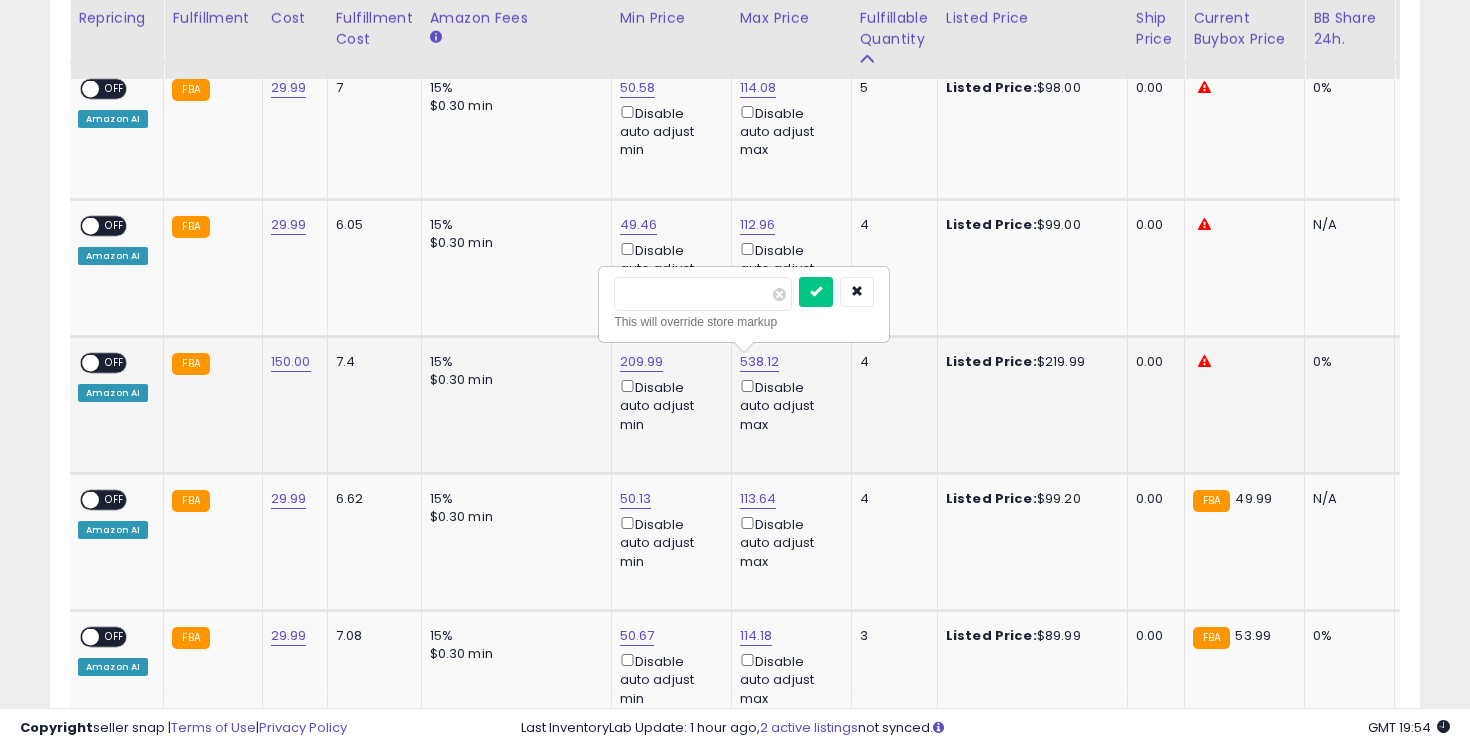 drag, startPoint x: 698, startPoint y: 301, endPoint x: 615, endPoint y: 297, distance: 83.09633 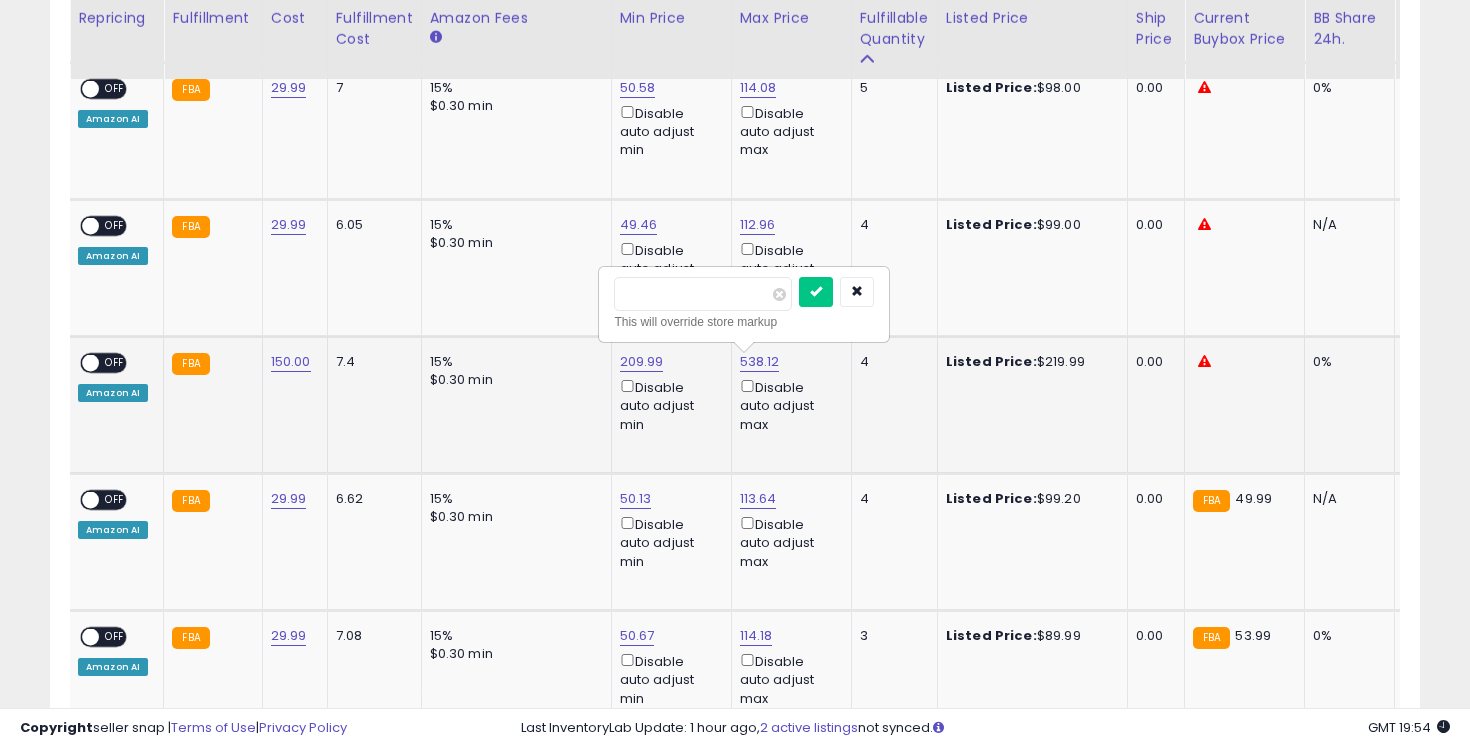 type on "******" 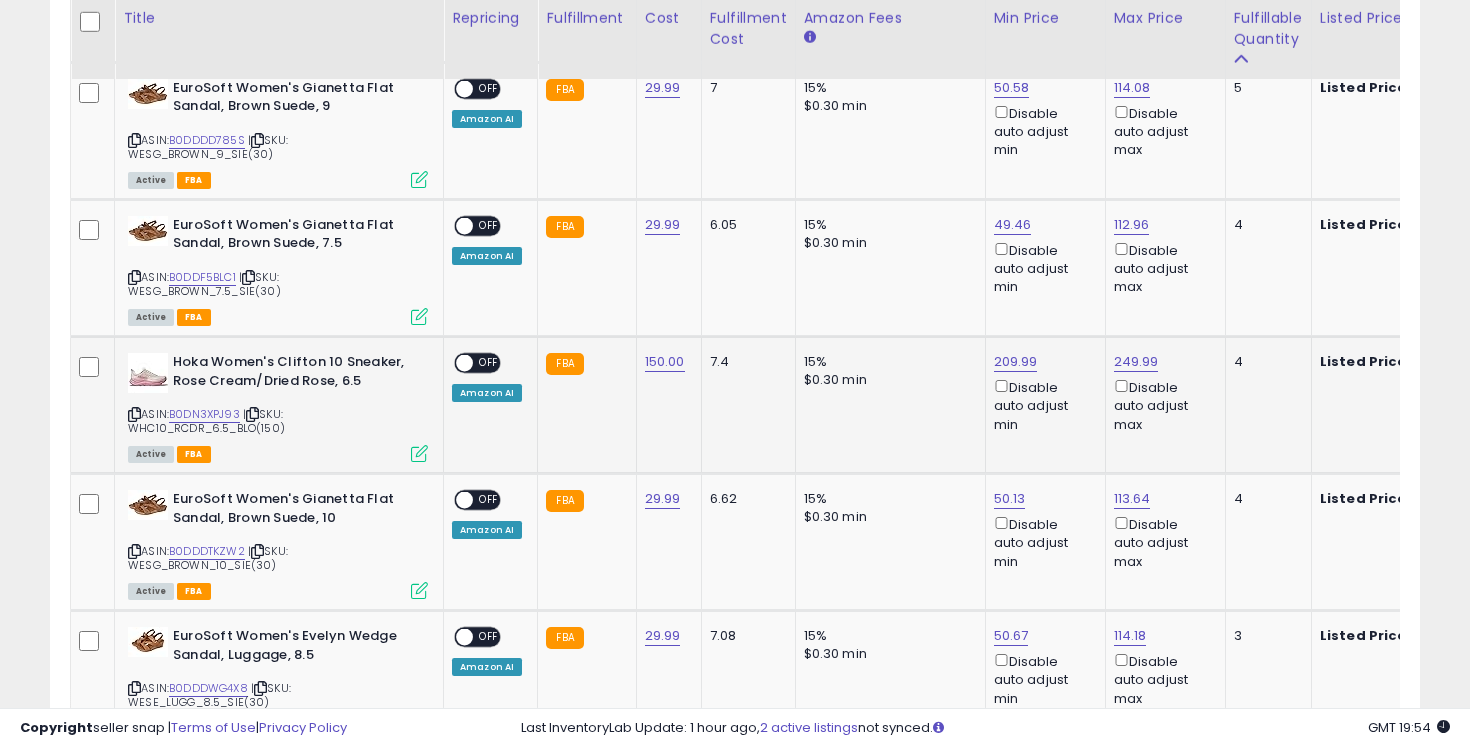 click at bounding box center [464, 363] 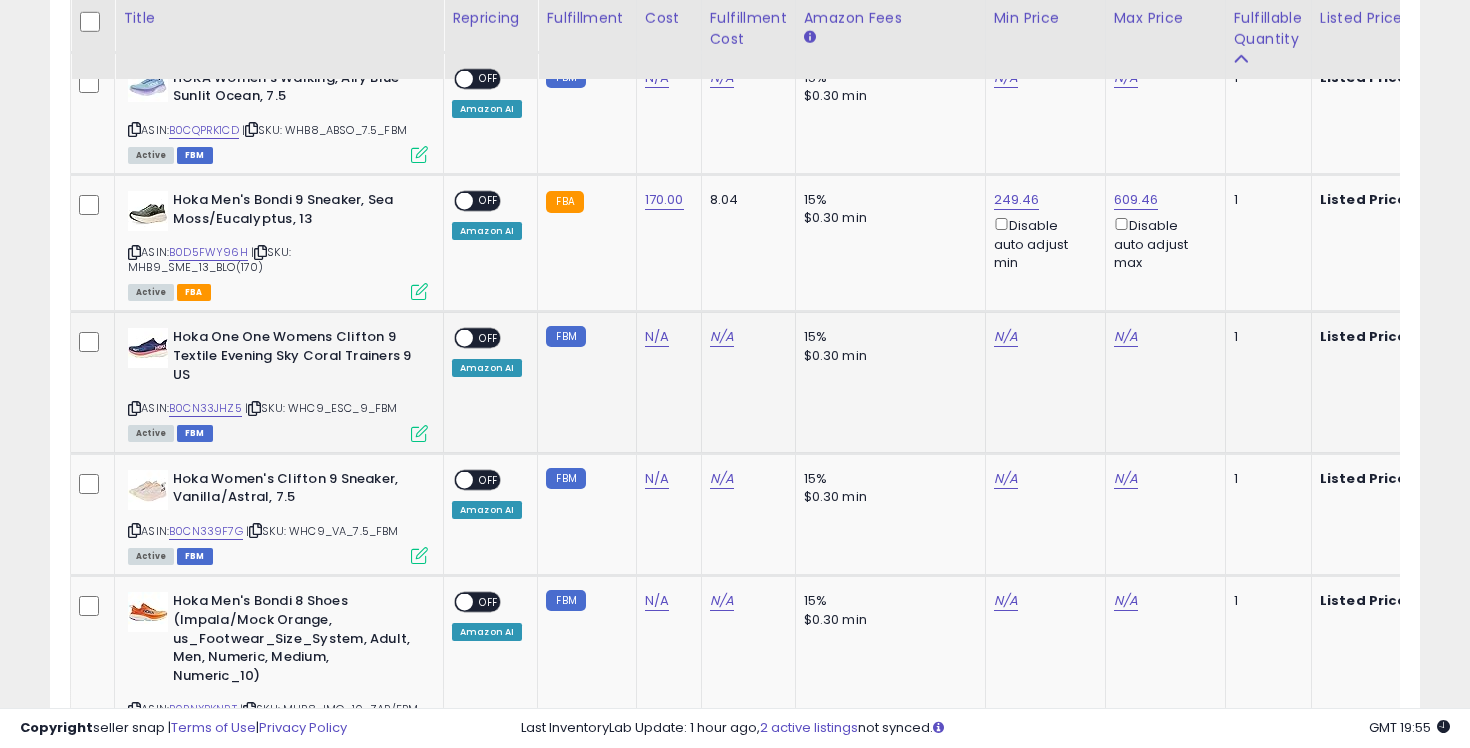 scroll, scrollTop: 0, scrollLeft: 133, axis: horizontal 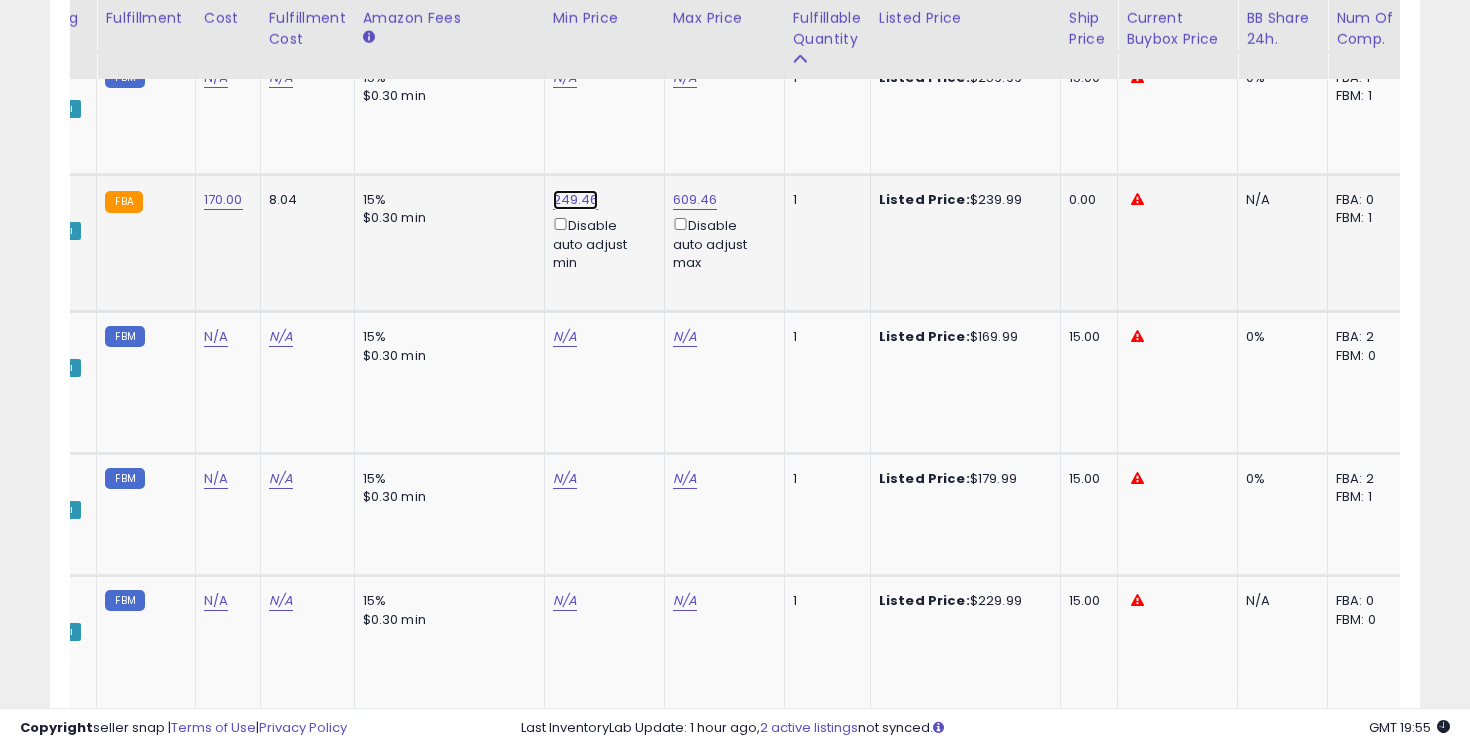 click on "249.46" at bounding box center [572, -1708] 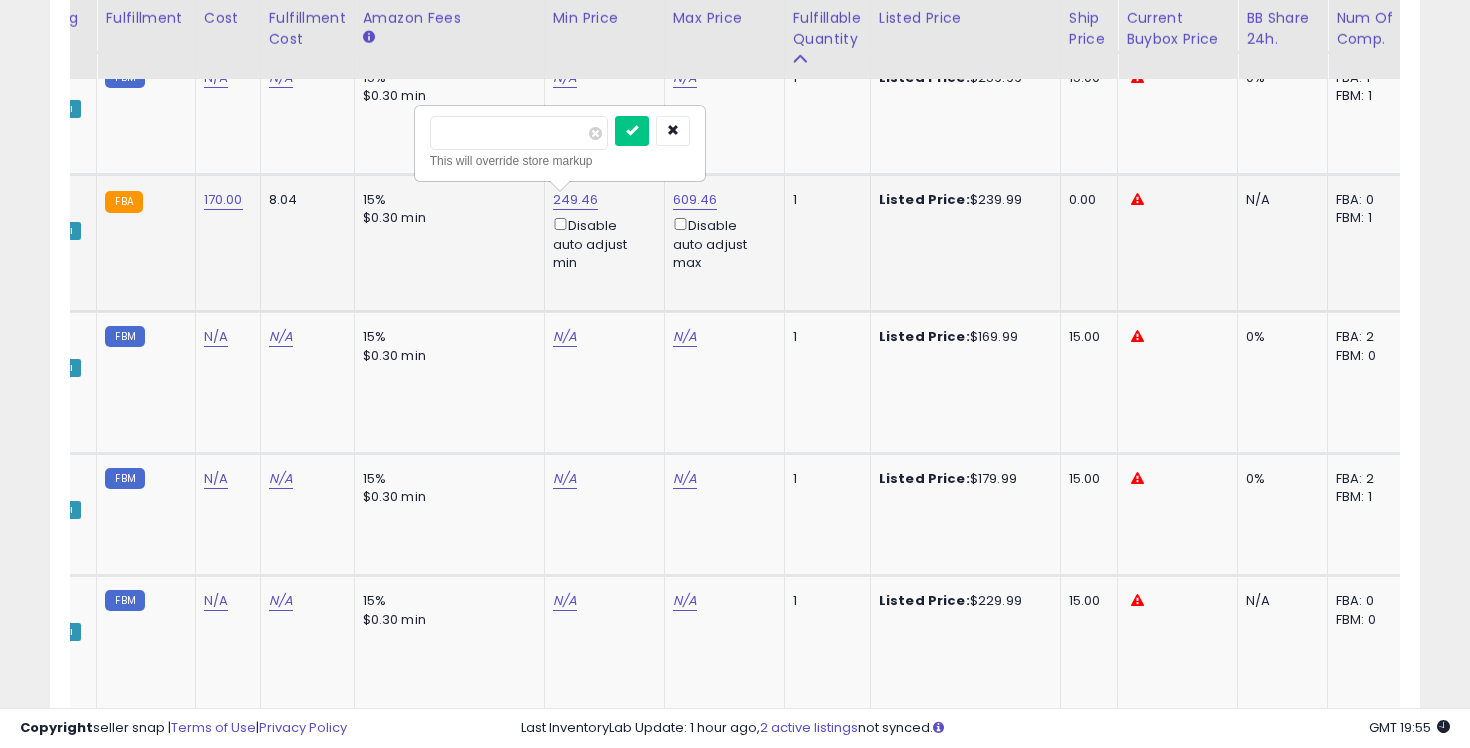 drag, startPoint x: 490, startPoint y: 134, endPoint x: 453, endPoint y: 131, distance: 37.12142 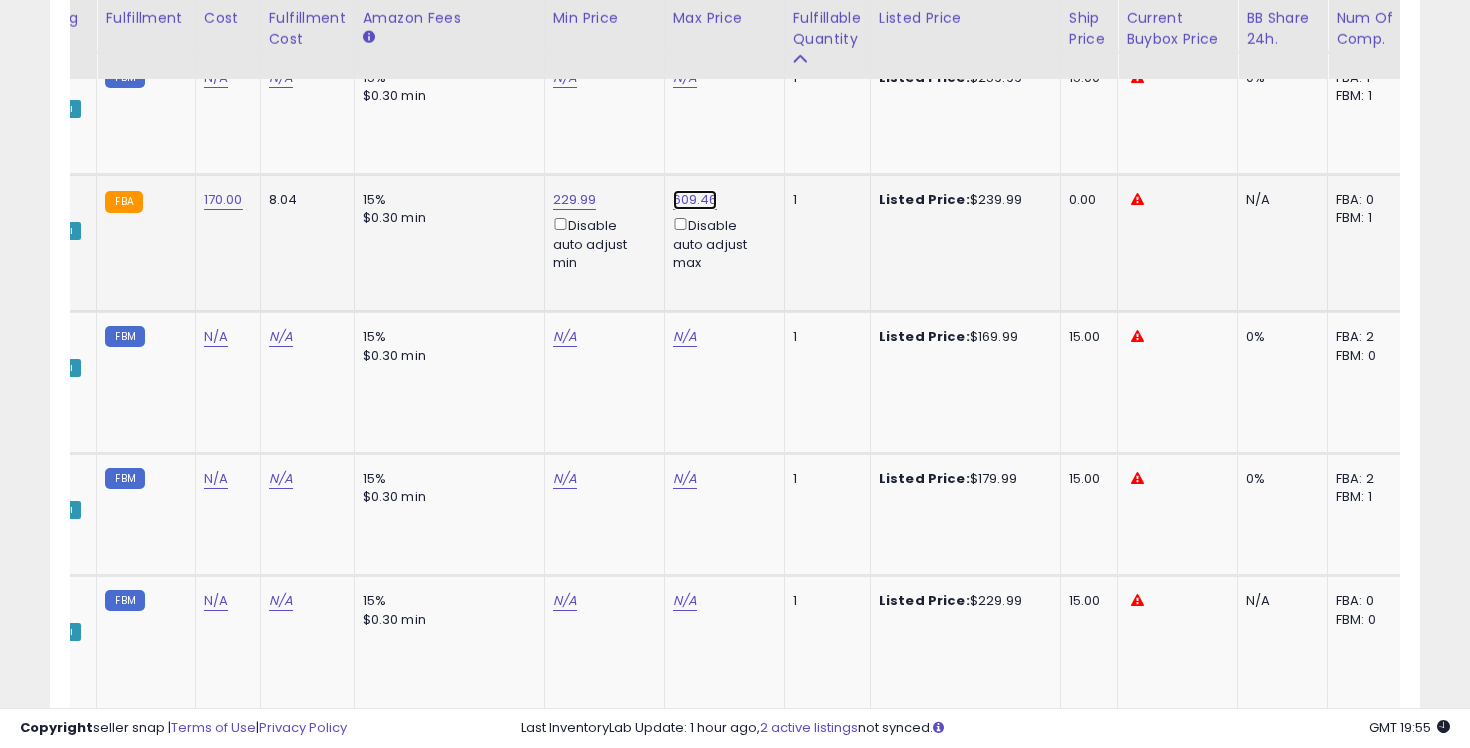 click on "609.46" at bounding box center [691, -1708] 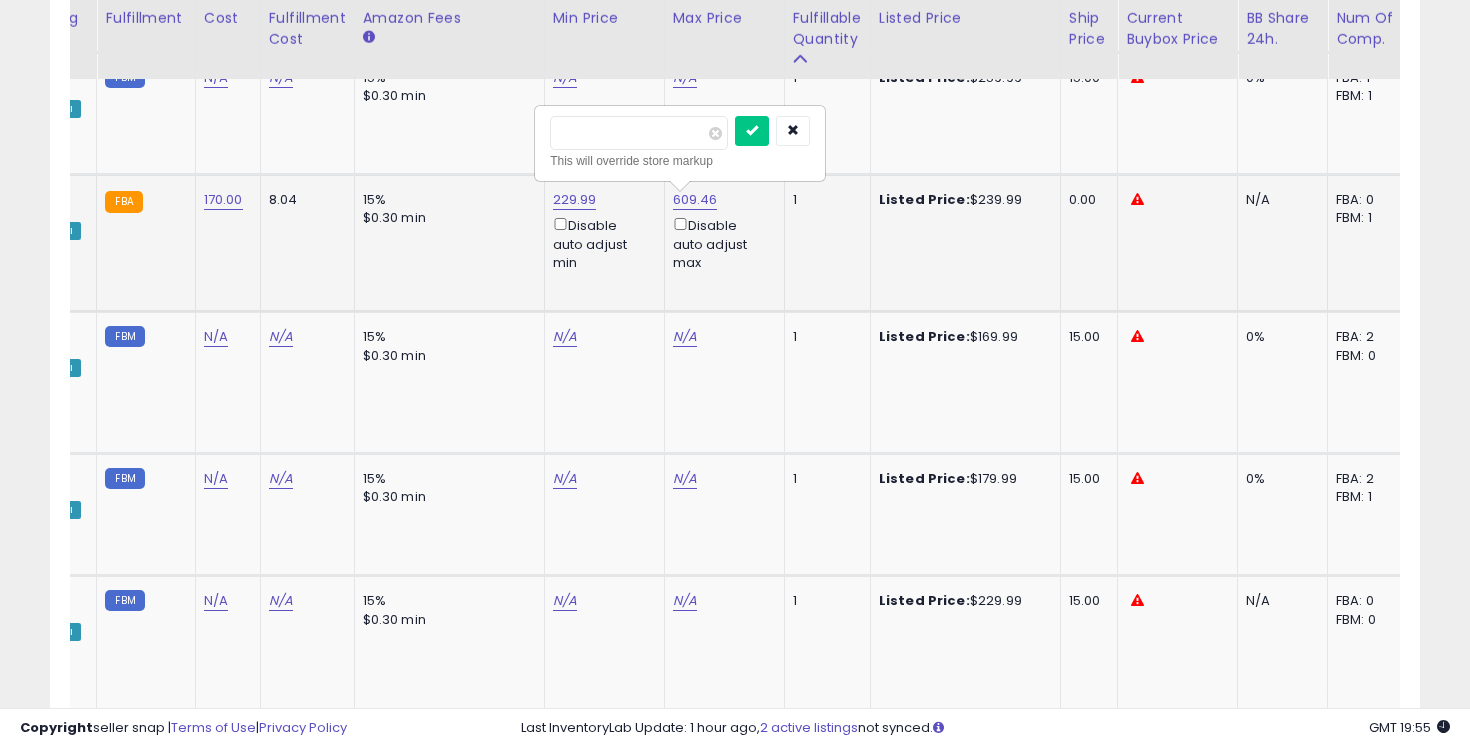 drag, startPoint x: 612, startPoint y: 137, endPoint x: 564, endPoint y: 132, distance: 48.259712 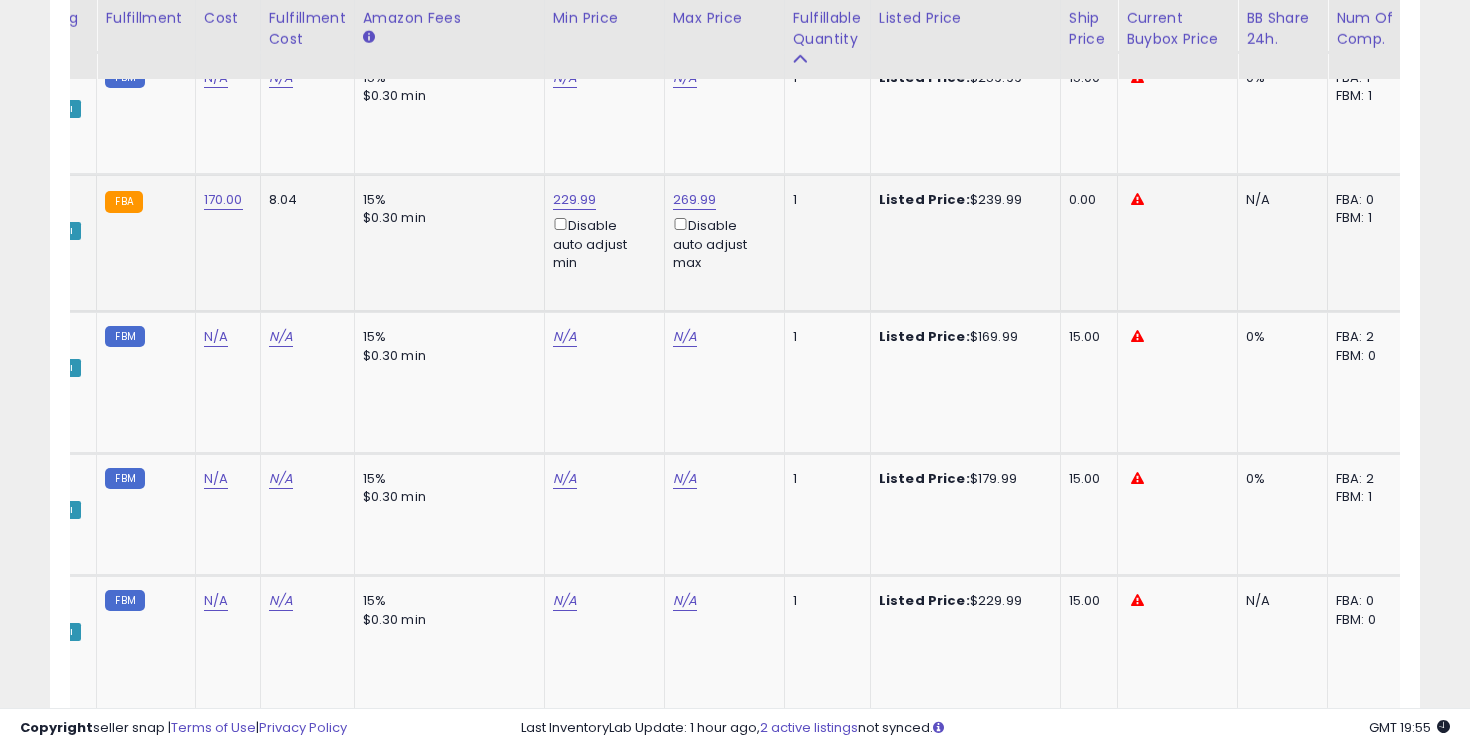 scroll, scrollTop: 0, scrollLeft: 0, axis: both 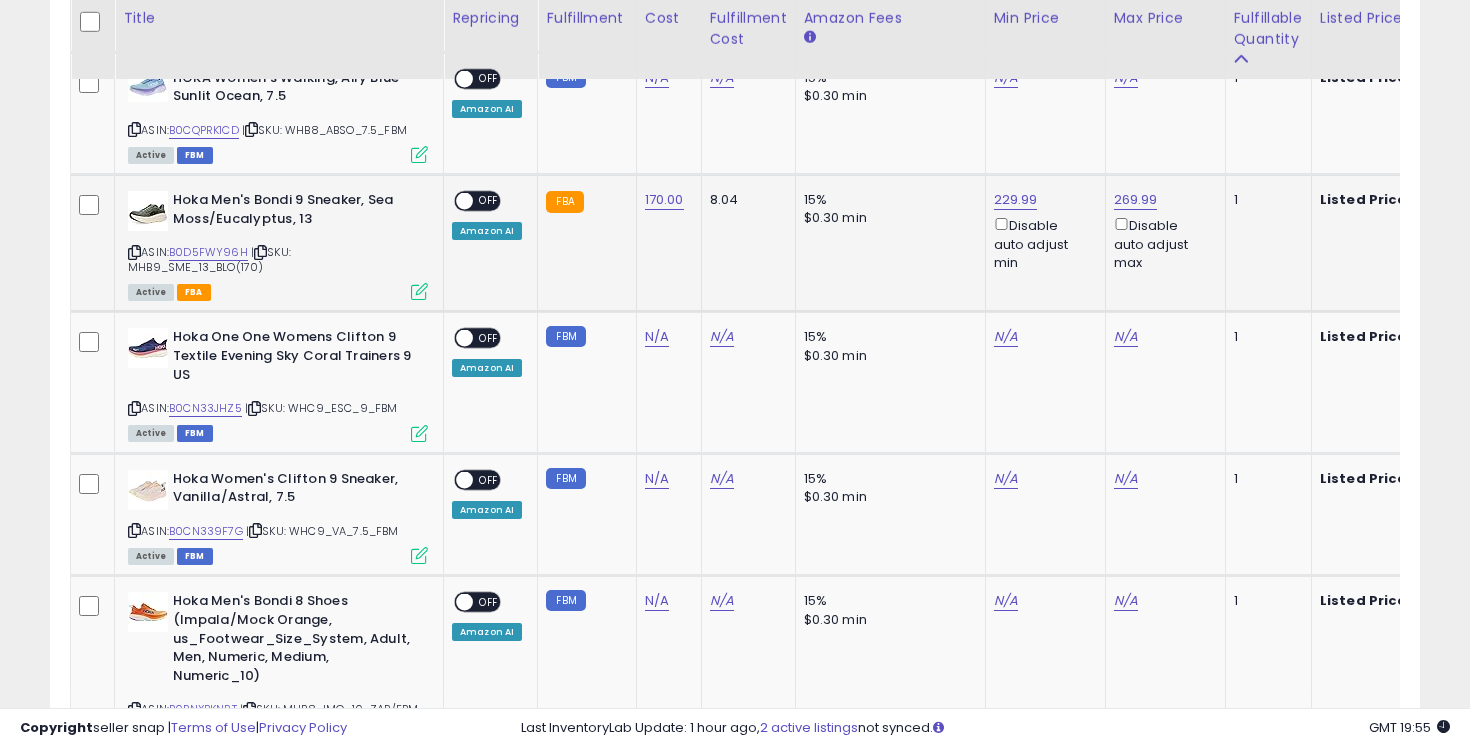 click at bounding box center (464, 201) 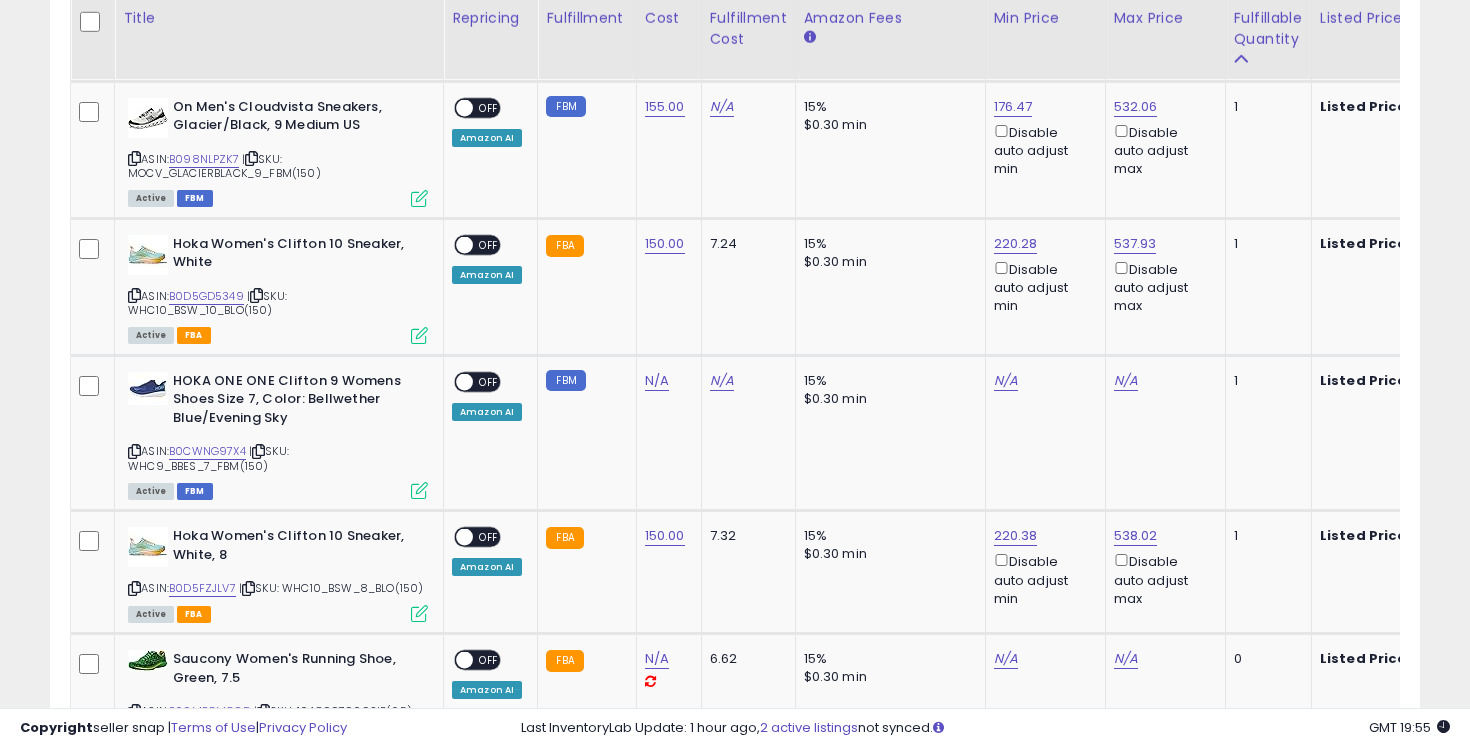 scroll, scrollTop: 3780, scrollLeft: 0, axis: vertical 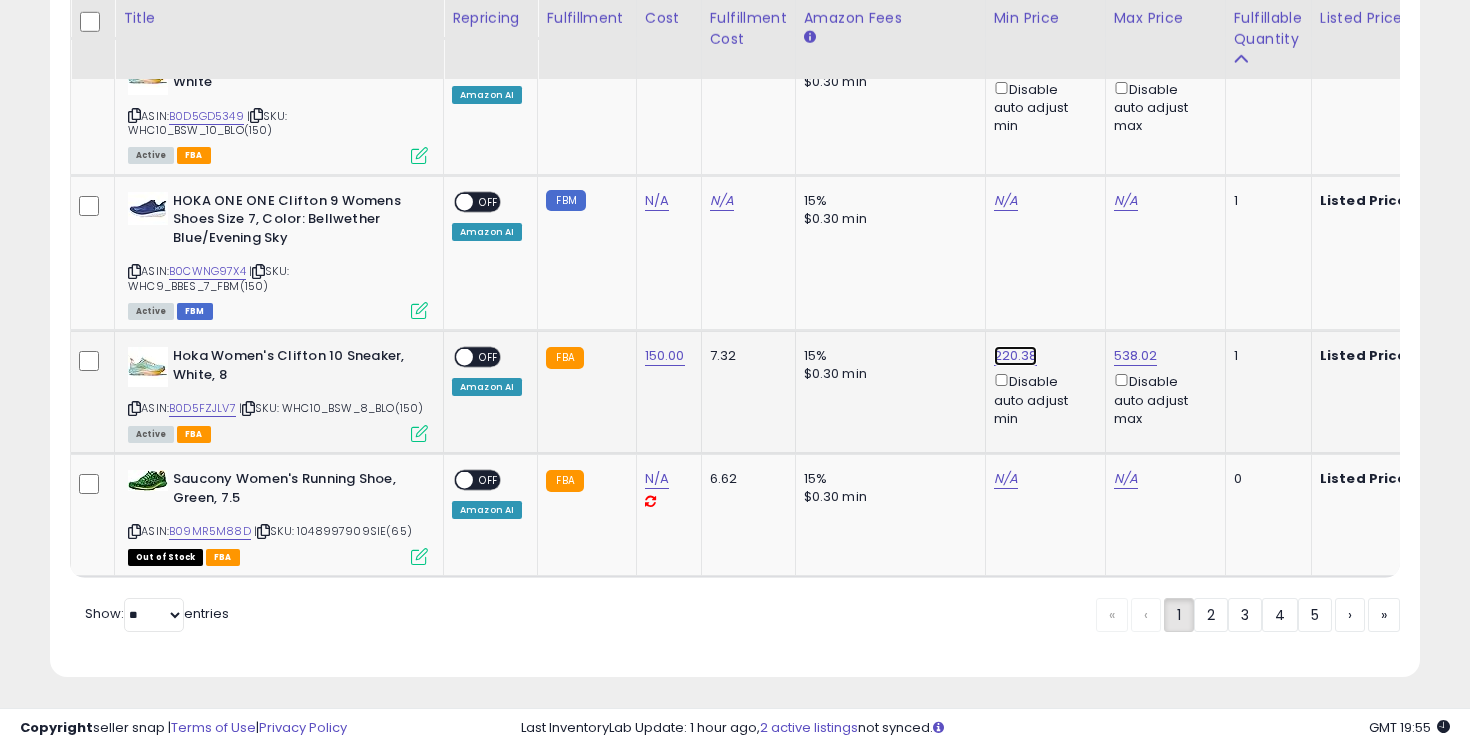 click on "220.38" at bounding box center [1013, -2854] 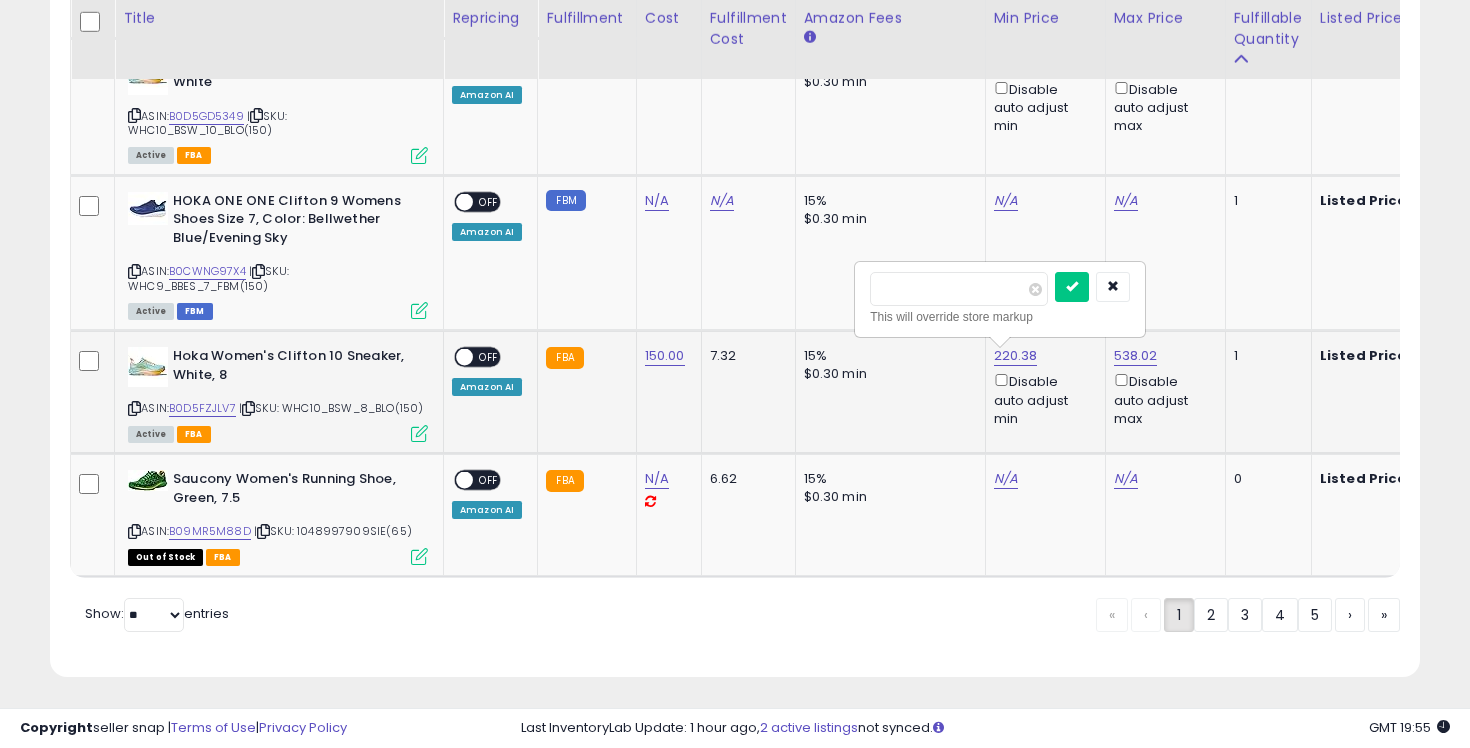 drag, startPoint x: 936, startPoint y: 294, endPoint x: 890, endPoint y: 291, distance: 46.09772 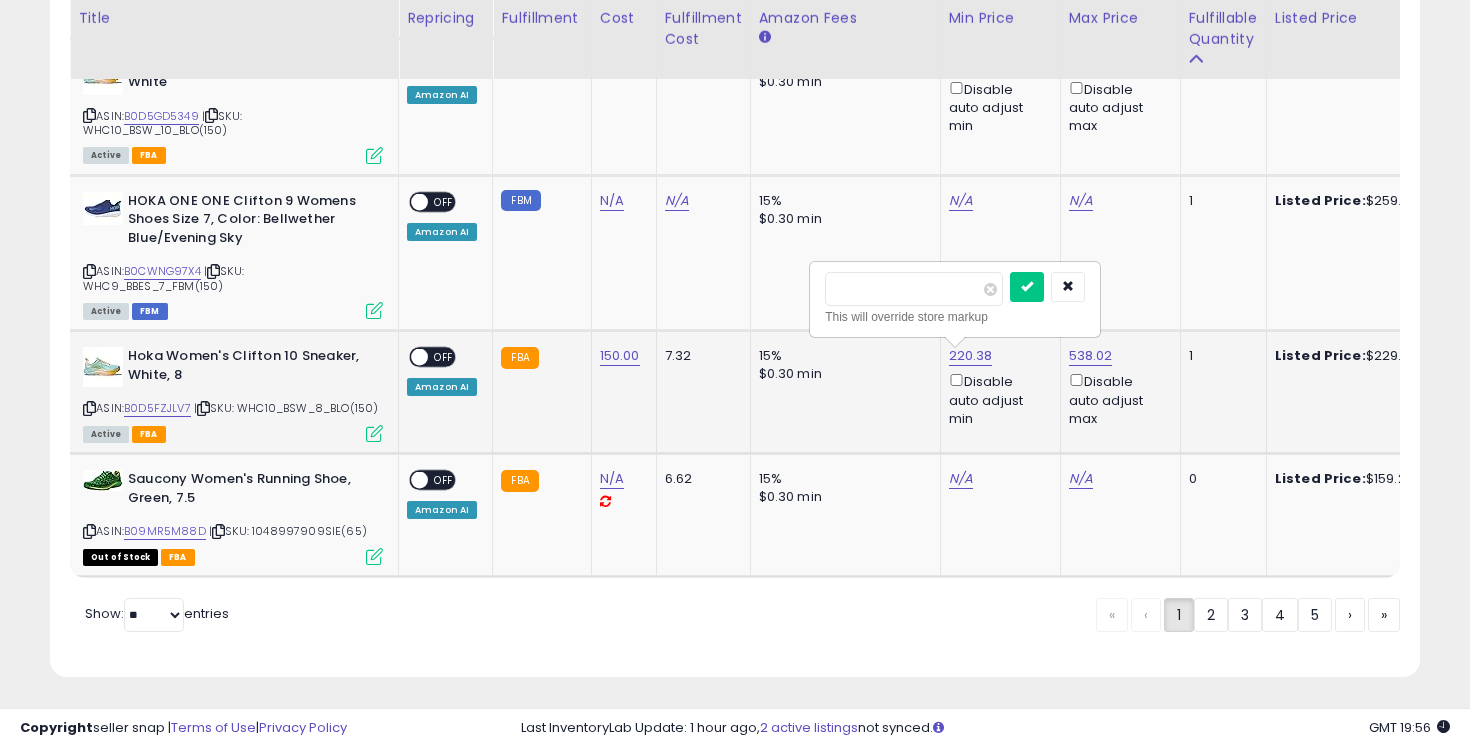 type on "******" 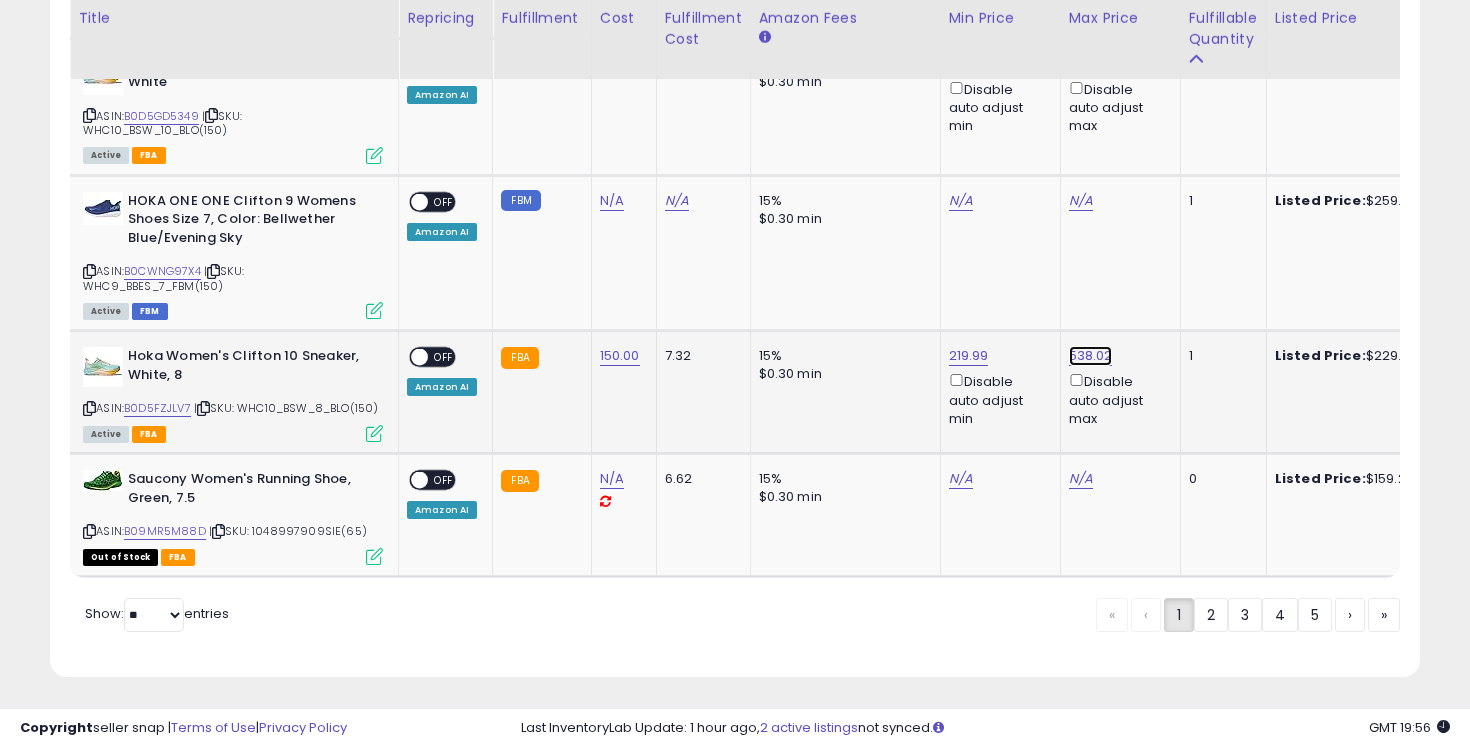 click on "538.02" at bounding box center (1087, -2854) 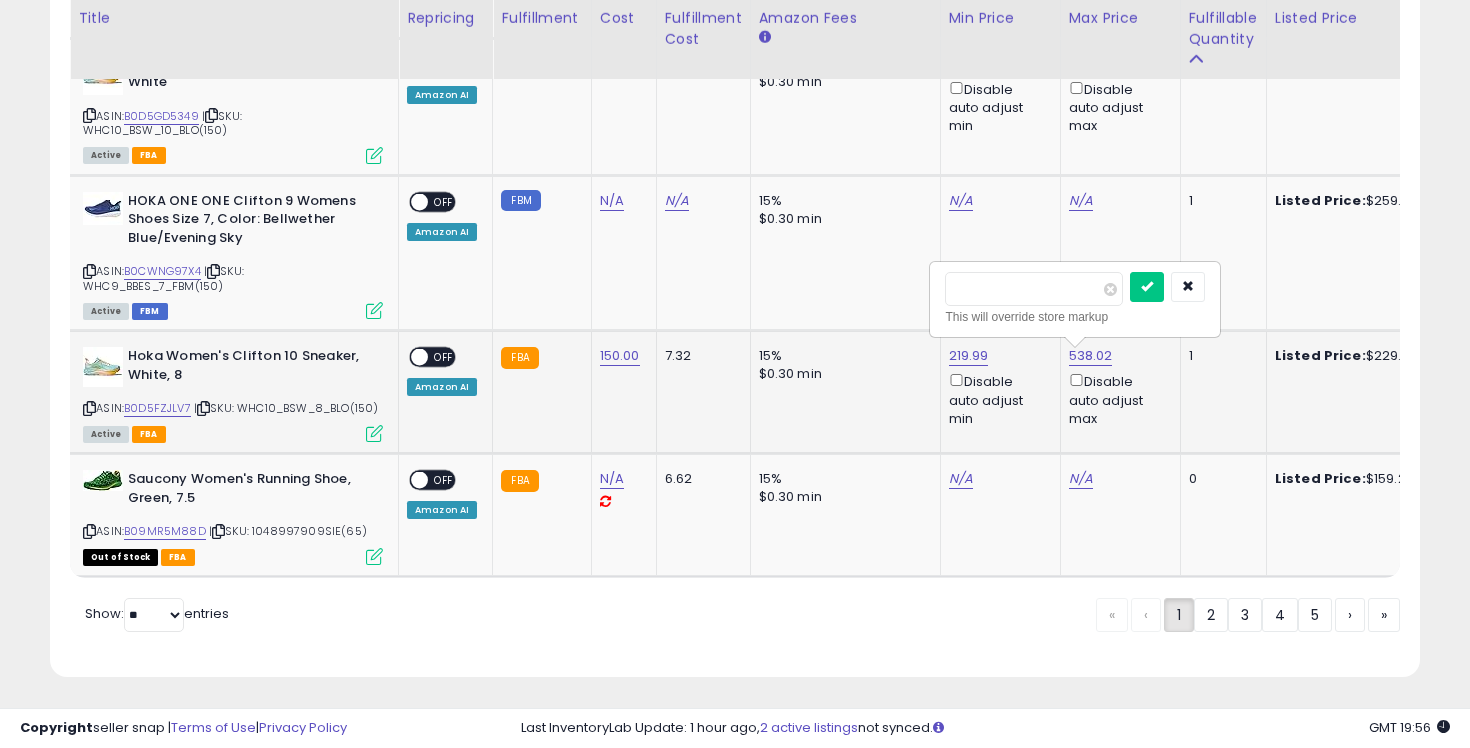 drag, startPoint x: 1039, startPoint y: 283, endPoint x: 953, endPoint y: 286, distance: 86.05231 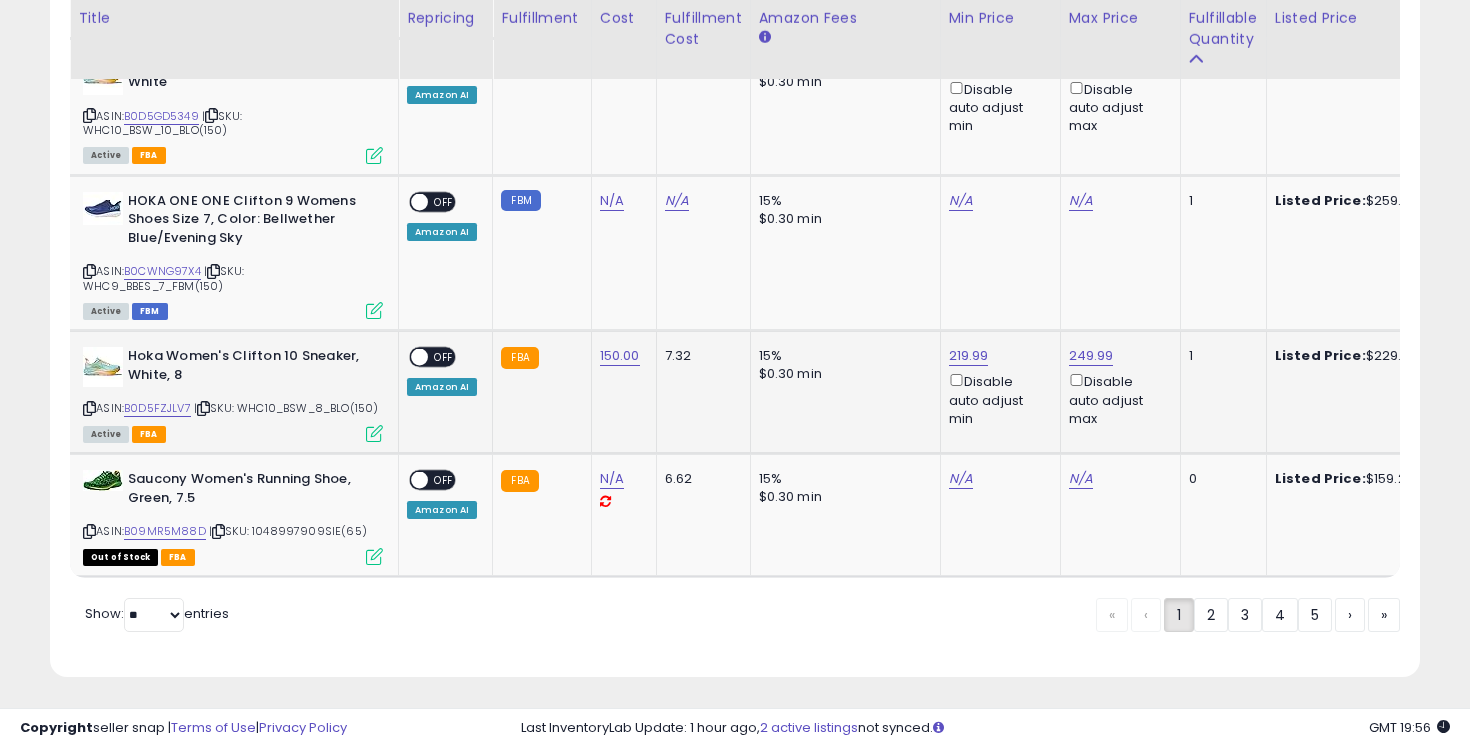 click at bounding box center (419, 357) 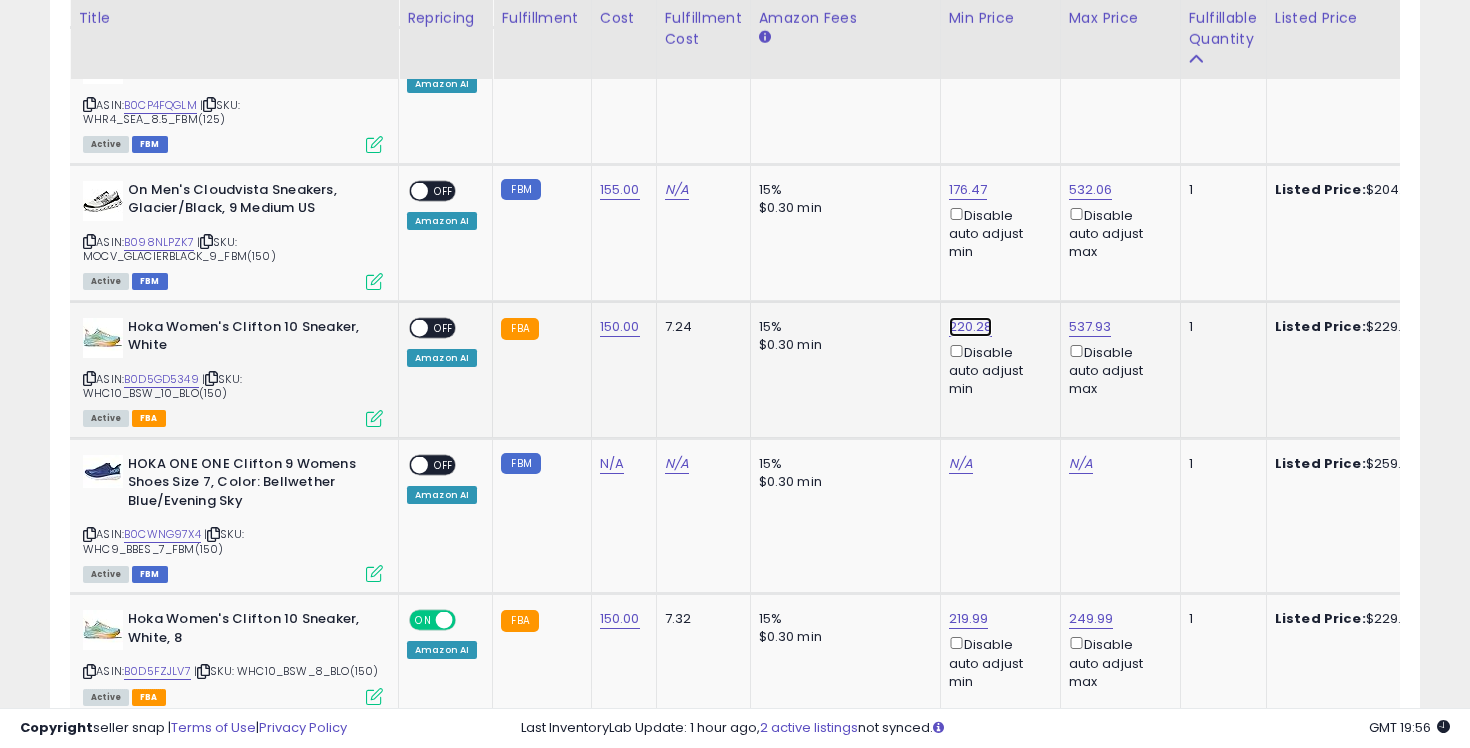 click on "220.28" at bounding box center [968, -2591] 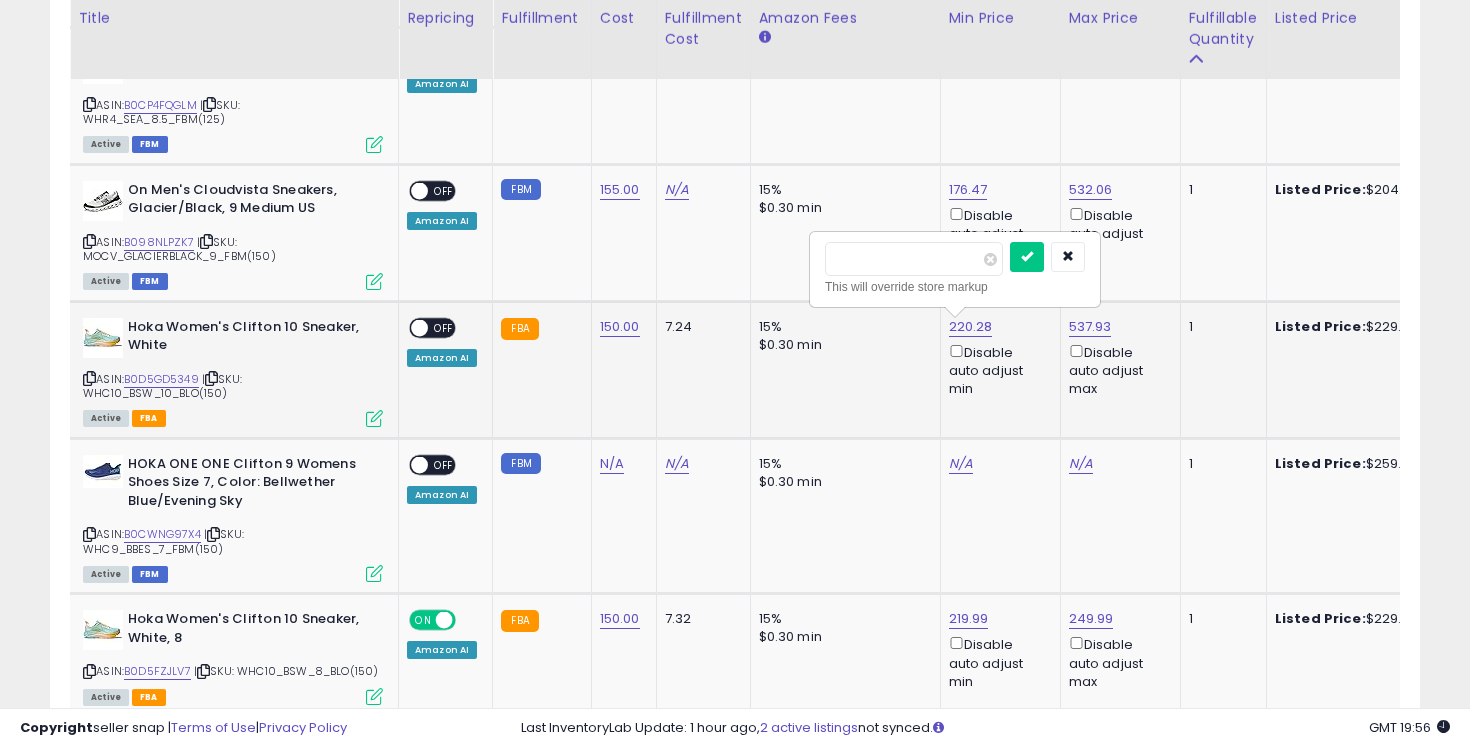 drag, startPoint x: 903, startPoint y: 259, endPoint x: 848, endPoint y: 258, distance: 55.00909 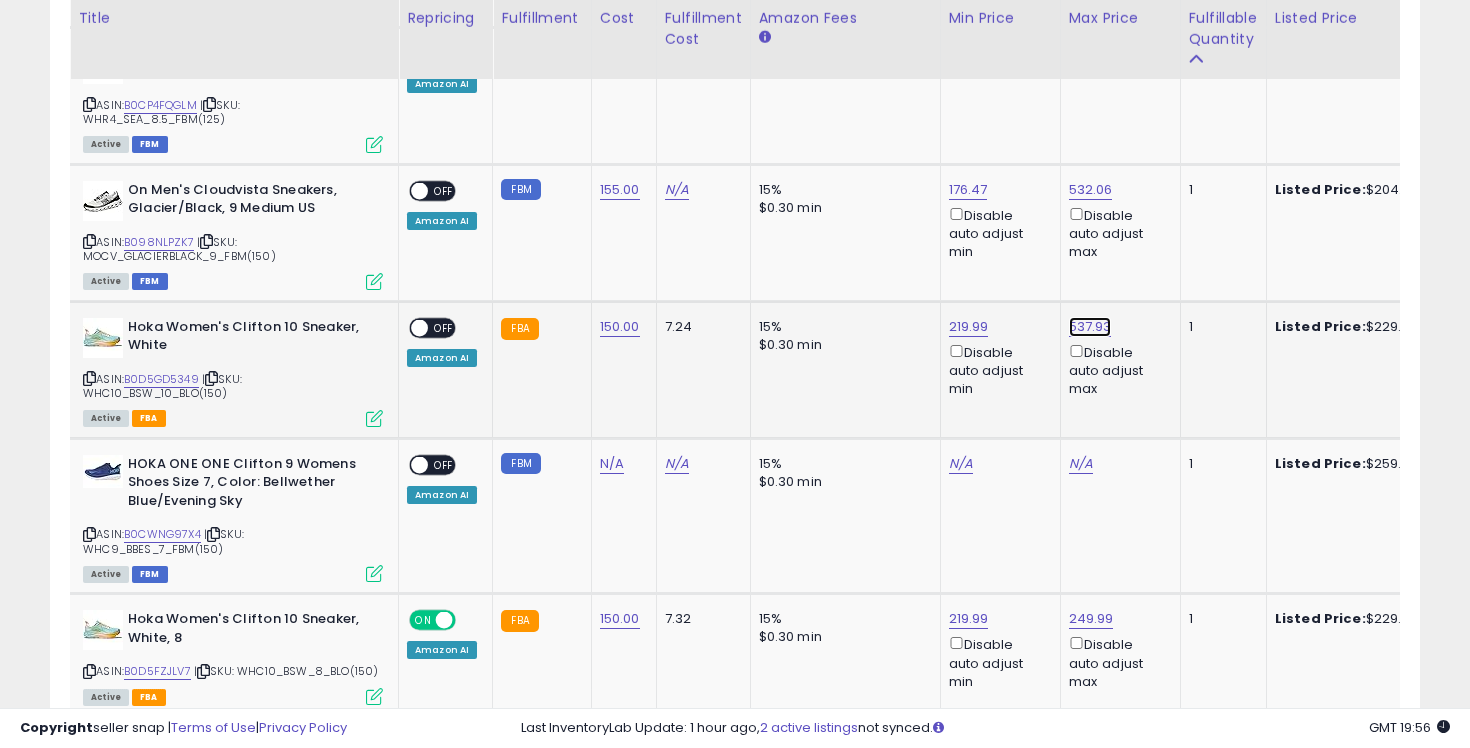 click on "537.93" at bounding box center [1087, -2591] 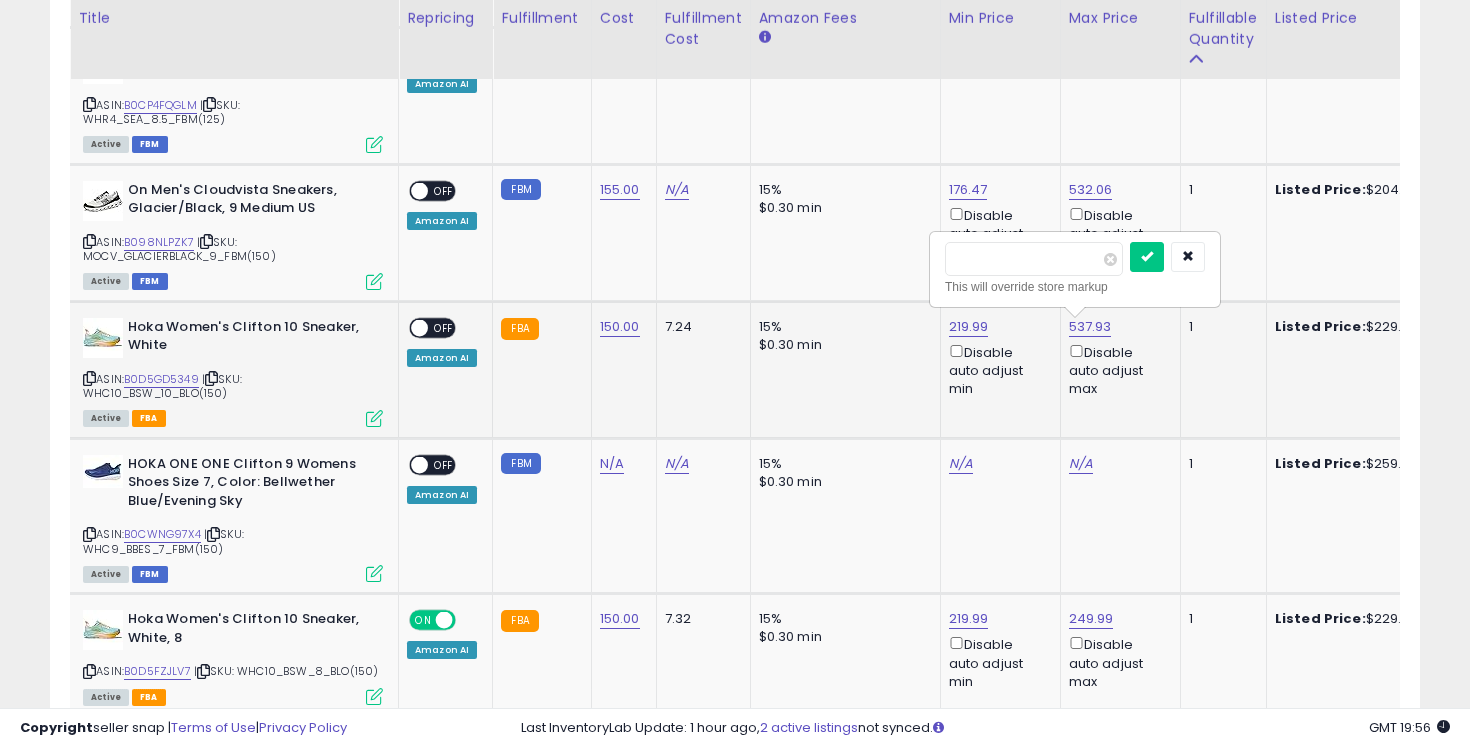 drag, startPoint x: 1003, startPoint y: 266, endPoint x: 955, endPoint y: 256, distance: 49.0306 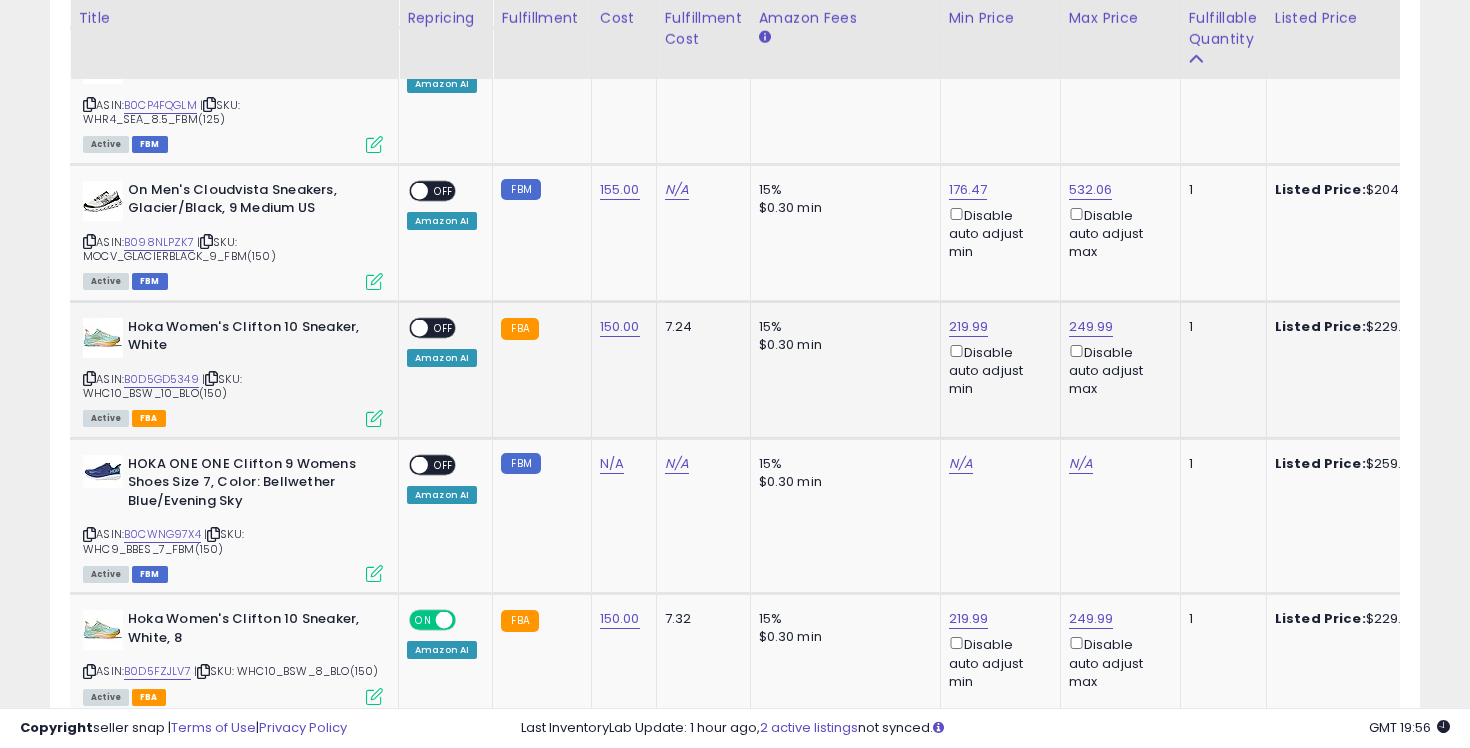 click at bounding box center (419, 327) 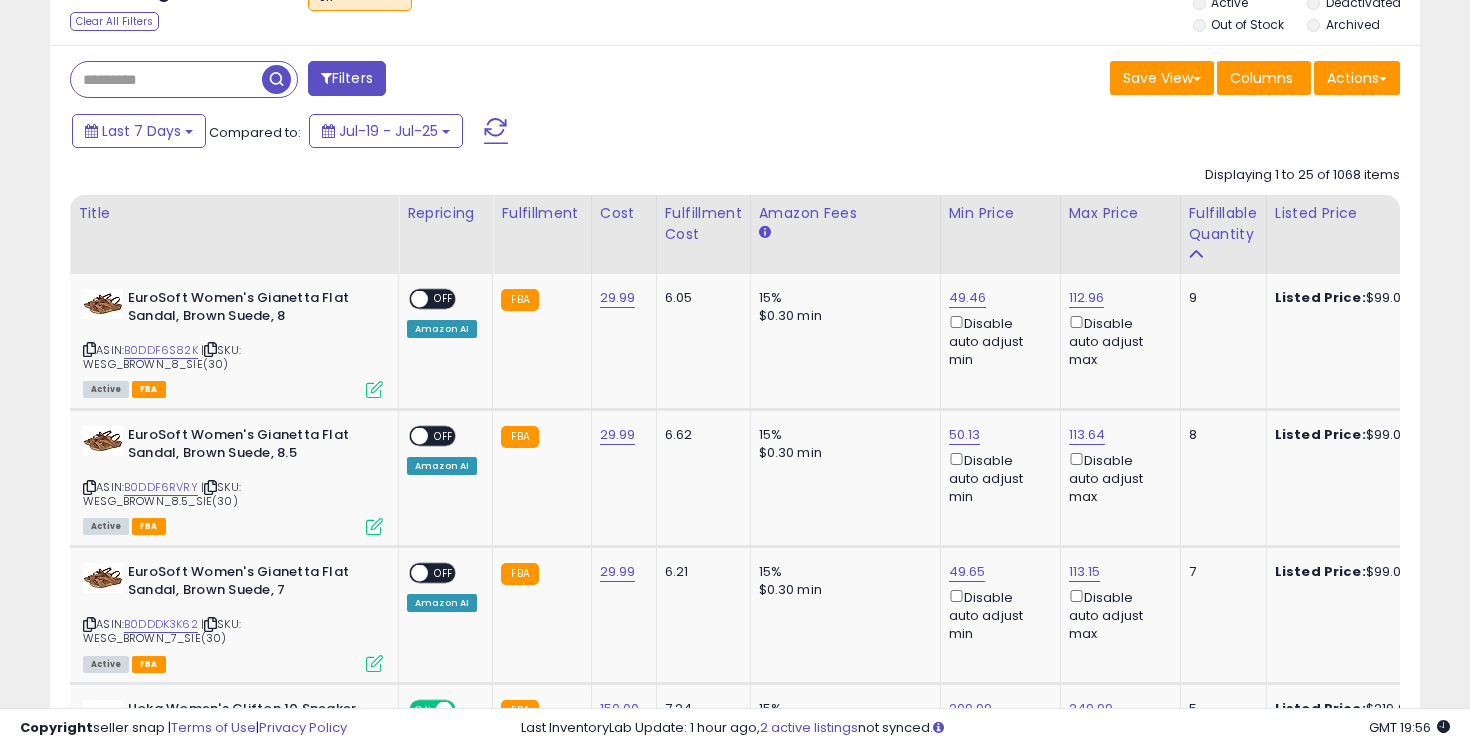 scroll, scrollTop: 833, scrollLeft: 0, axis: vertical 